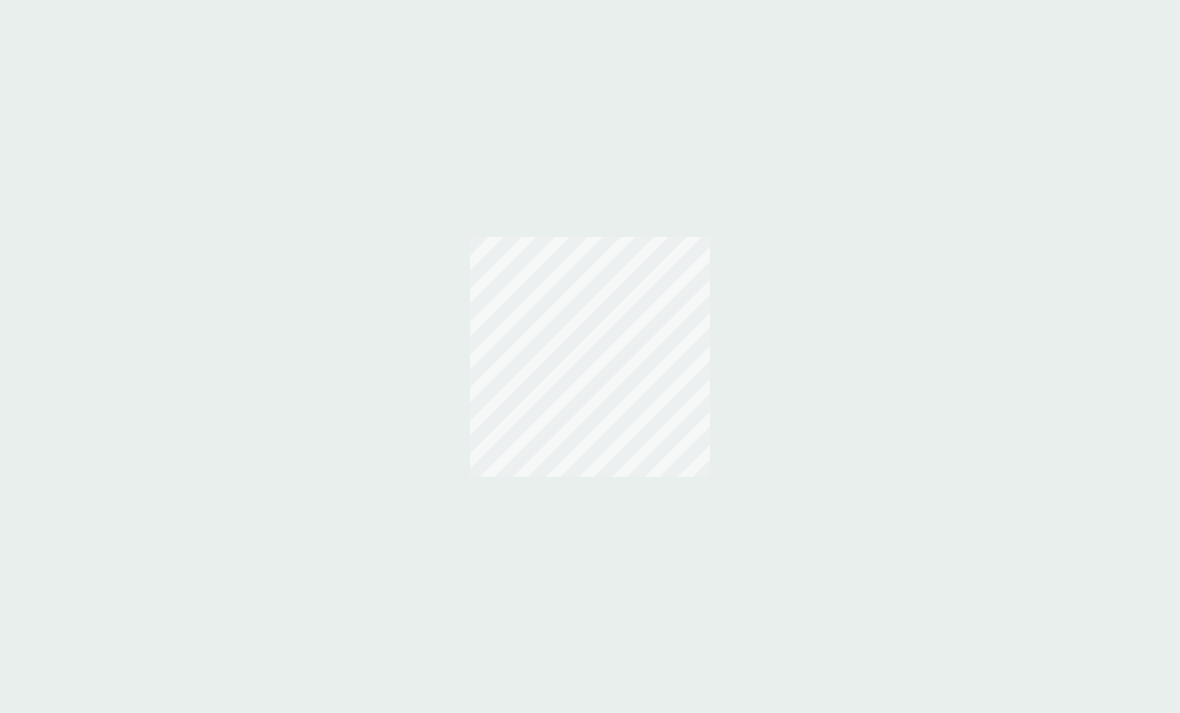 scroll, scrollTop: 0, scrollLeft: 0, axis: both 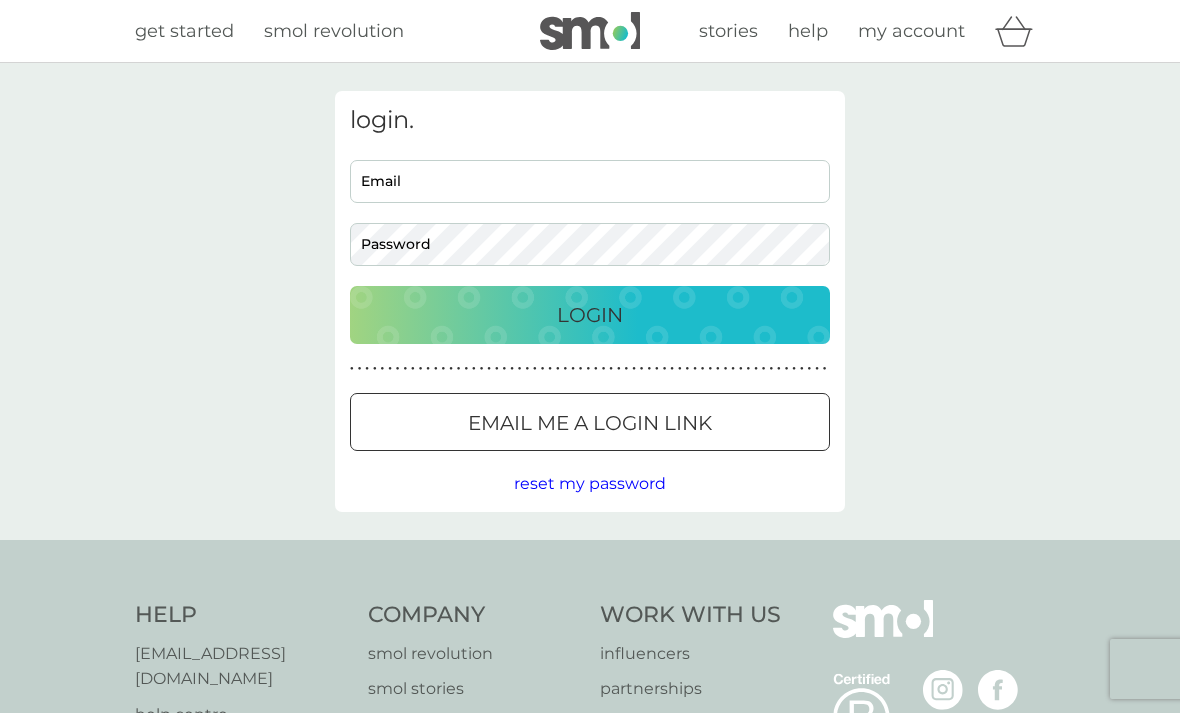 click on "Email" at bounding box center [590, 181] 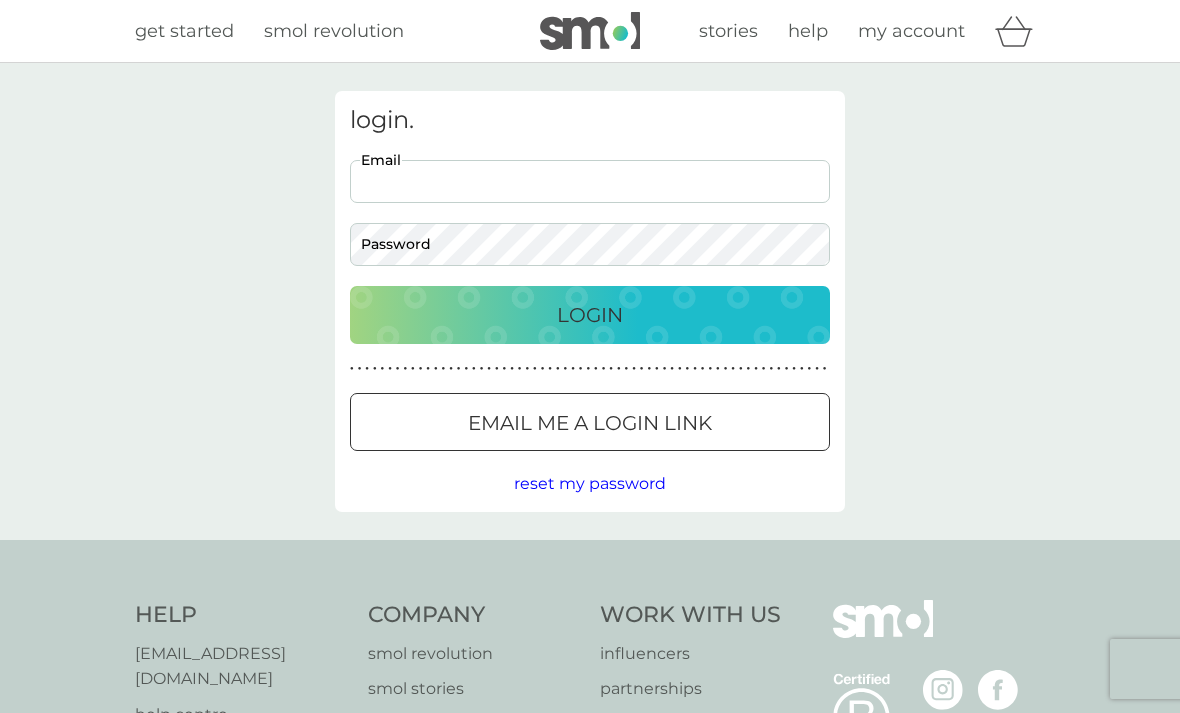 type on "[EMAIL_ADDRESS][DOMAIN_NAME]" 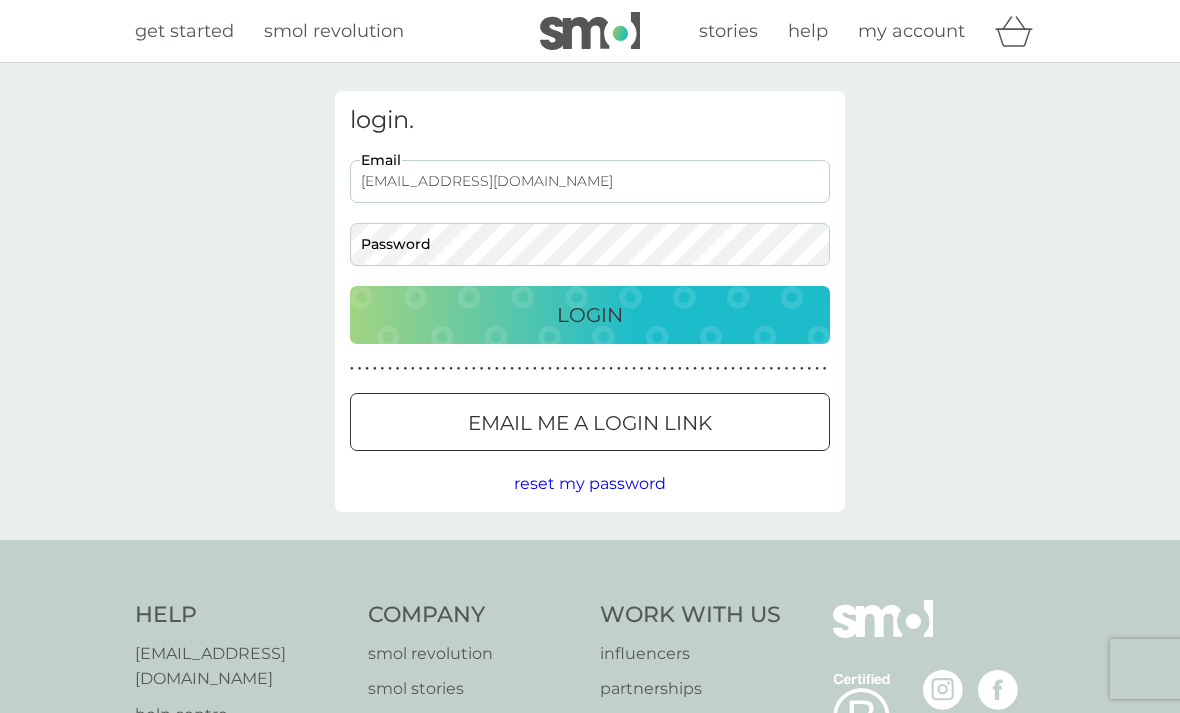 click on "Login" at bounding box center (590, 315) 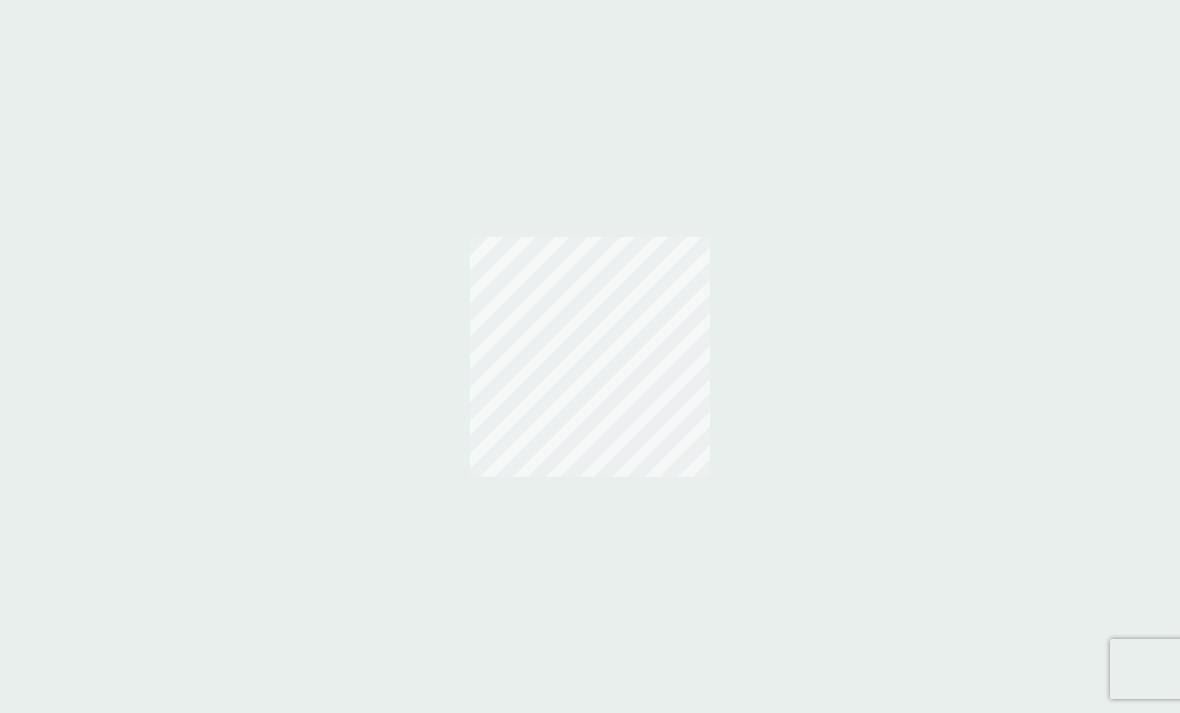 scroll, scrollTop: 0, scrollLeft: 0, axis: both 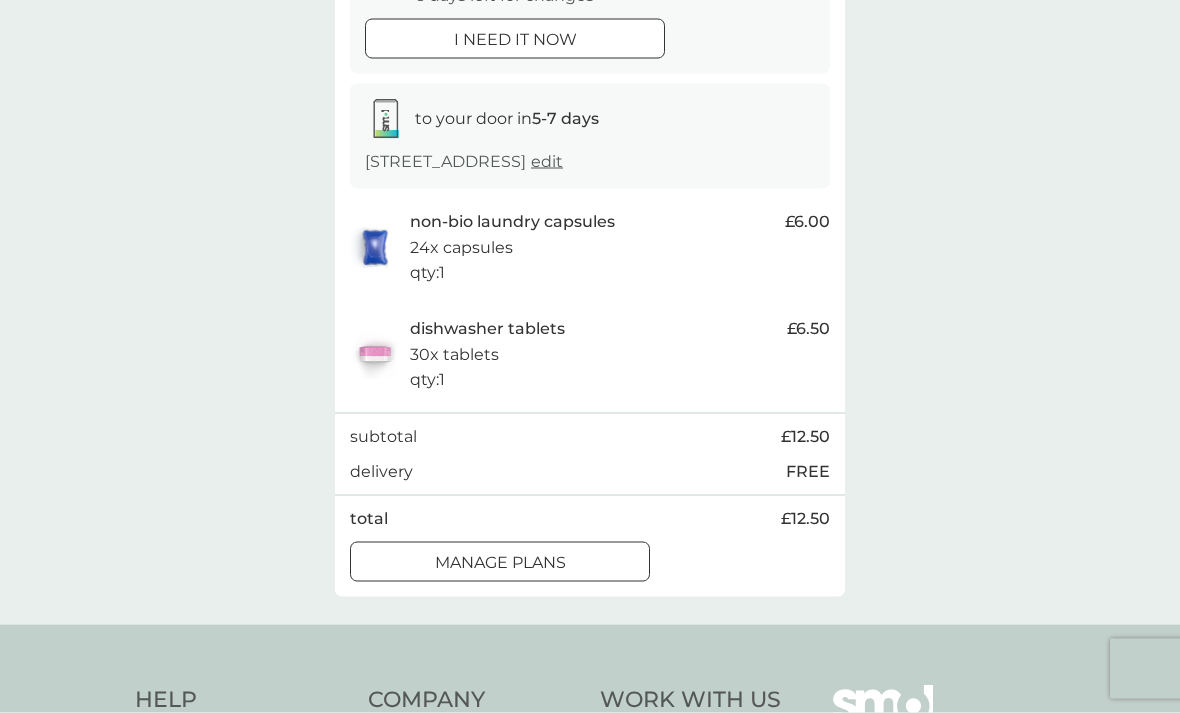 click on "manage plans" at bounding box center (500, 563) 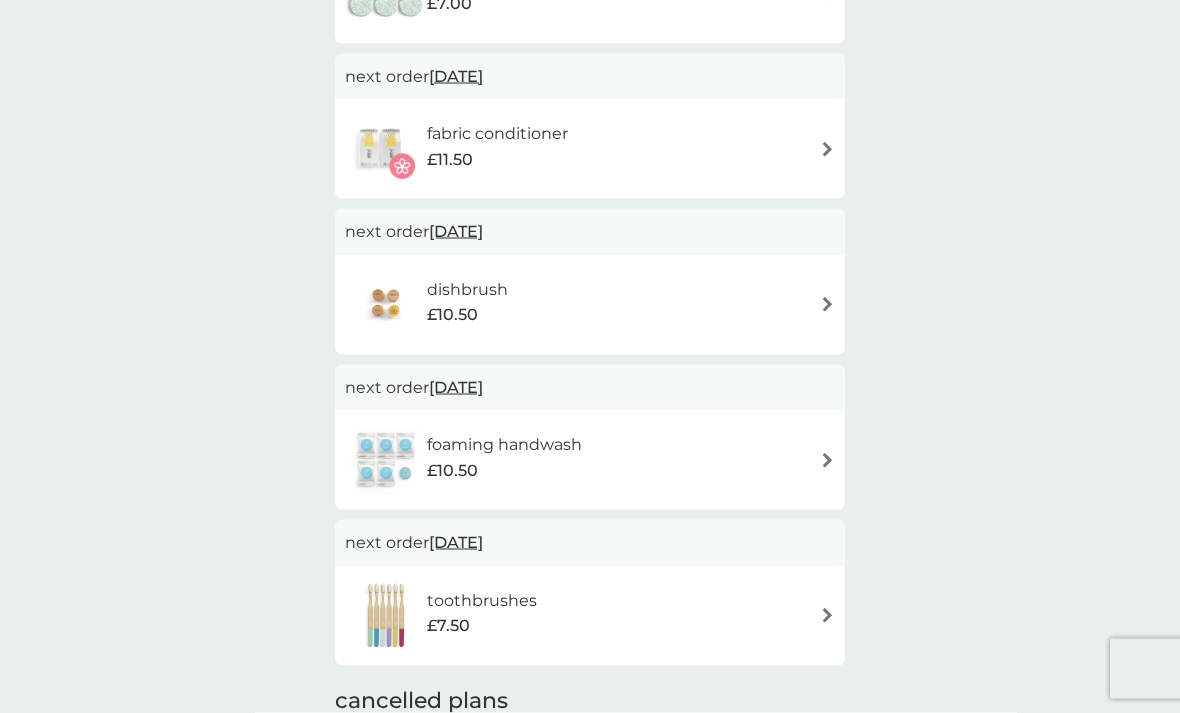 scroll, scrollTop: 990, scrollLeft: 0, axis: vertical 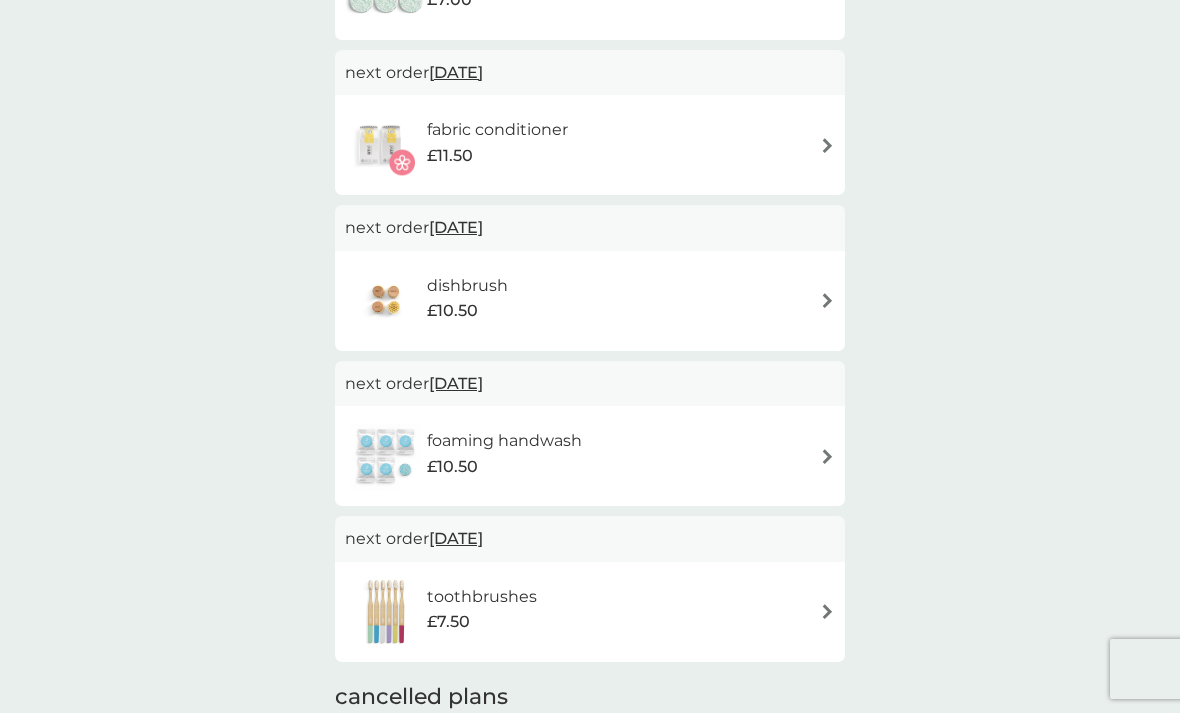 click at bounding box center [827, 456] 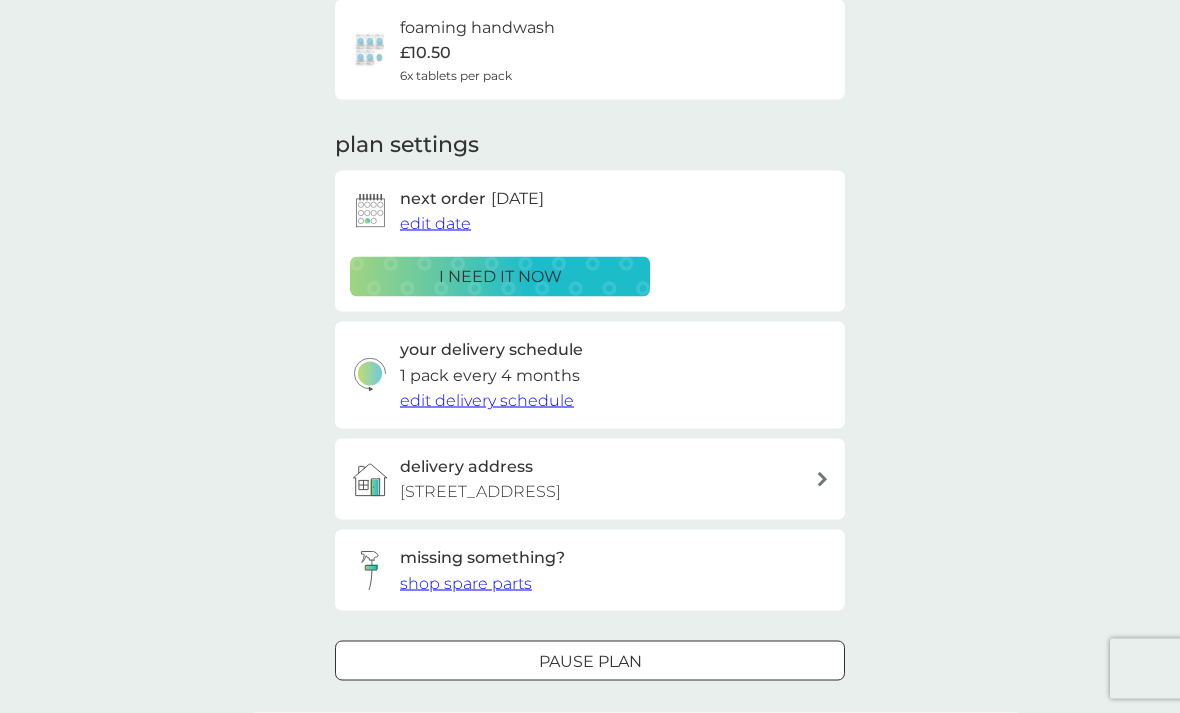 scroll, scrollTop: 168, scrollLeft: 0, axis: vertical 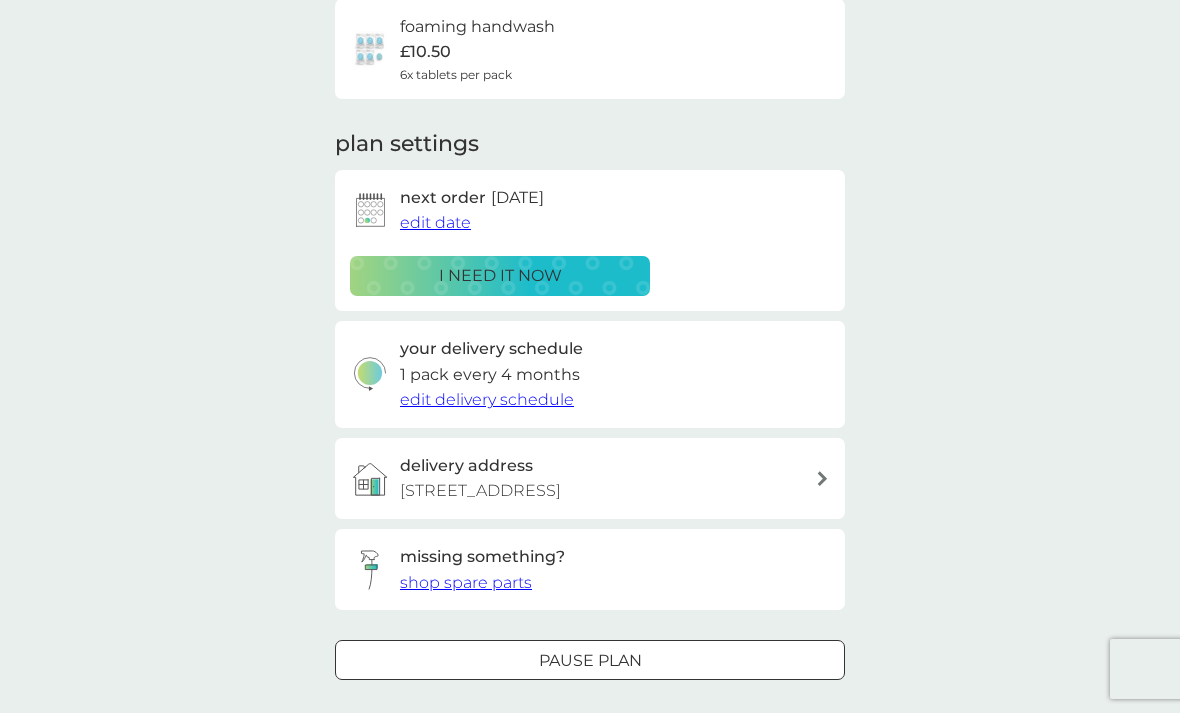 click on "Pause plan" at bounding box center (590, 661) 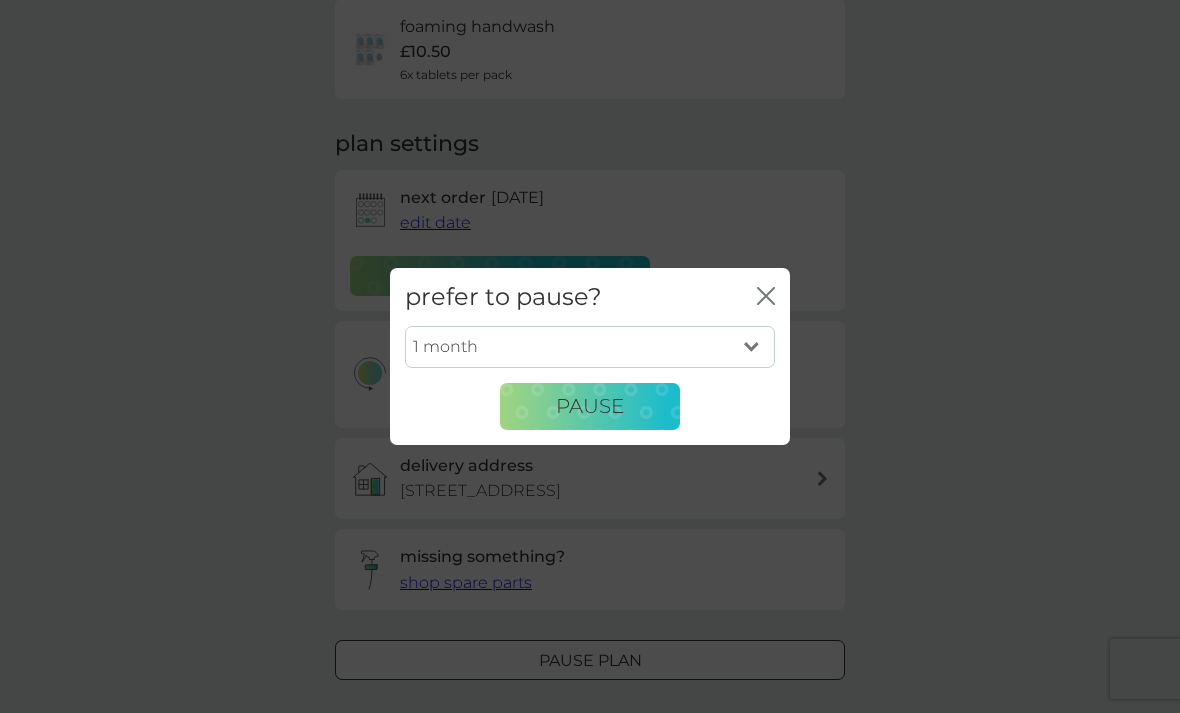 click on "1 month 2 months 3 months 4 months 5 months 6 months" at bounding box center [590, 347] 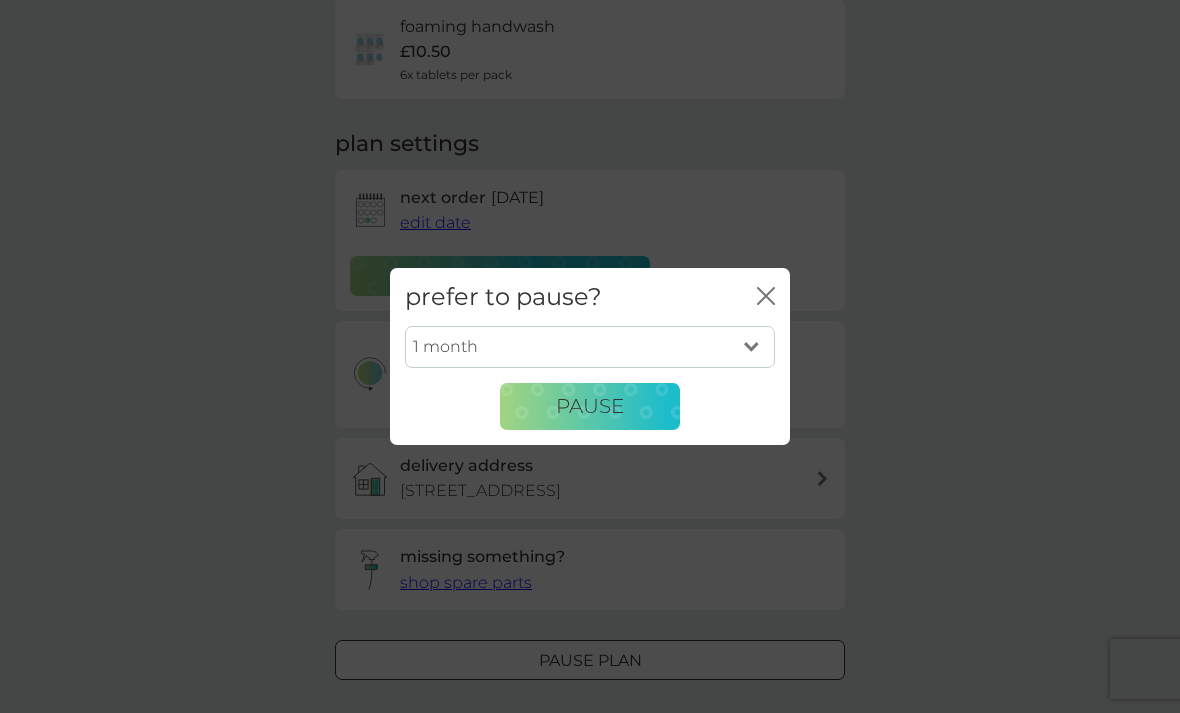 select on "4" 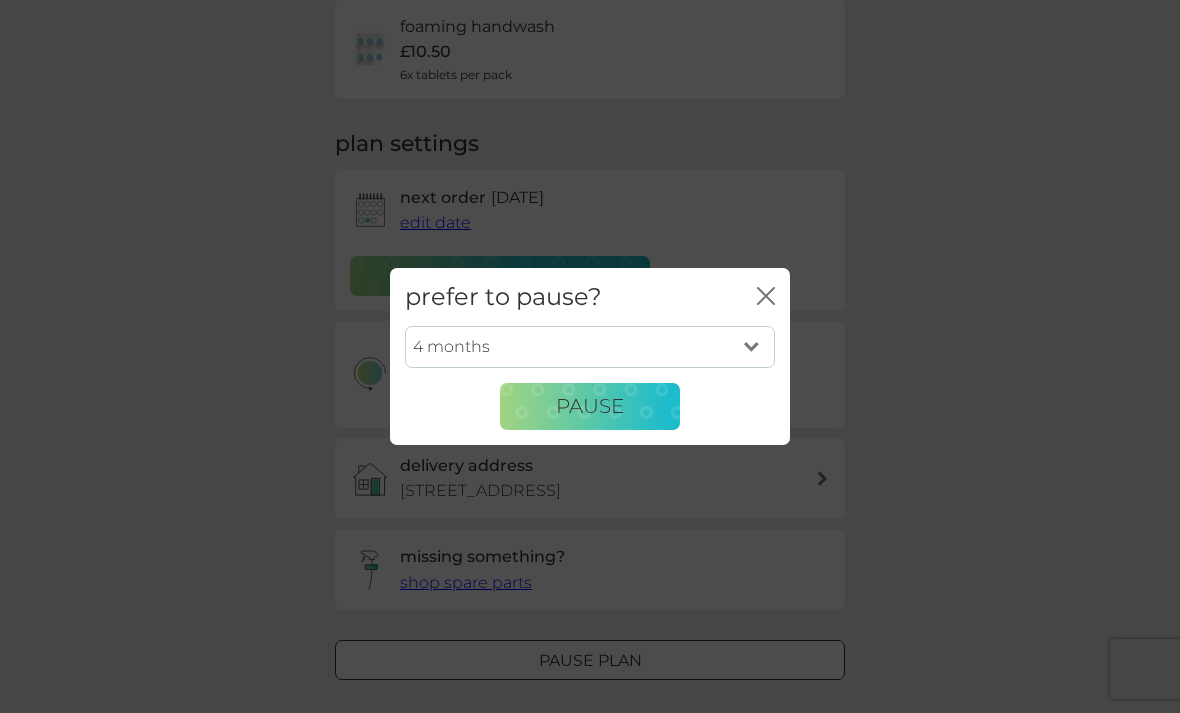 click on "close" 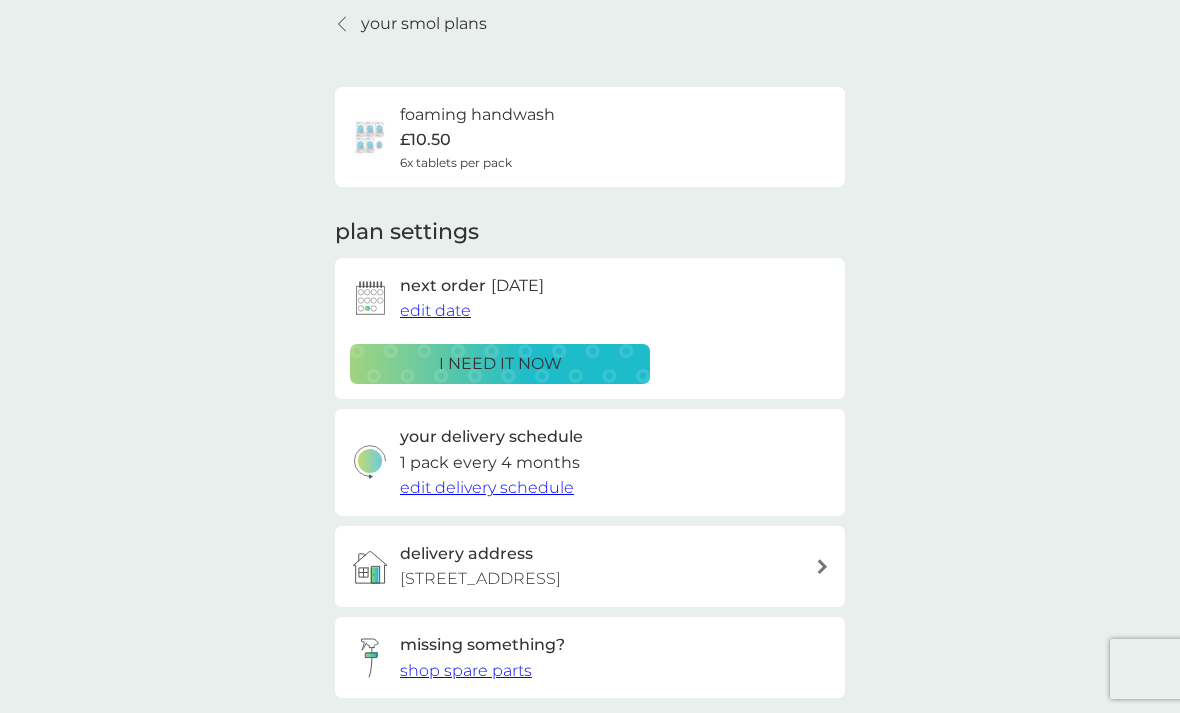 scroll, scrollTop: 0, scrollLeft: 0, axis: both 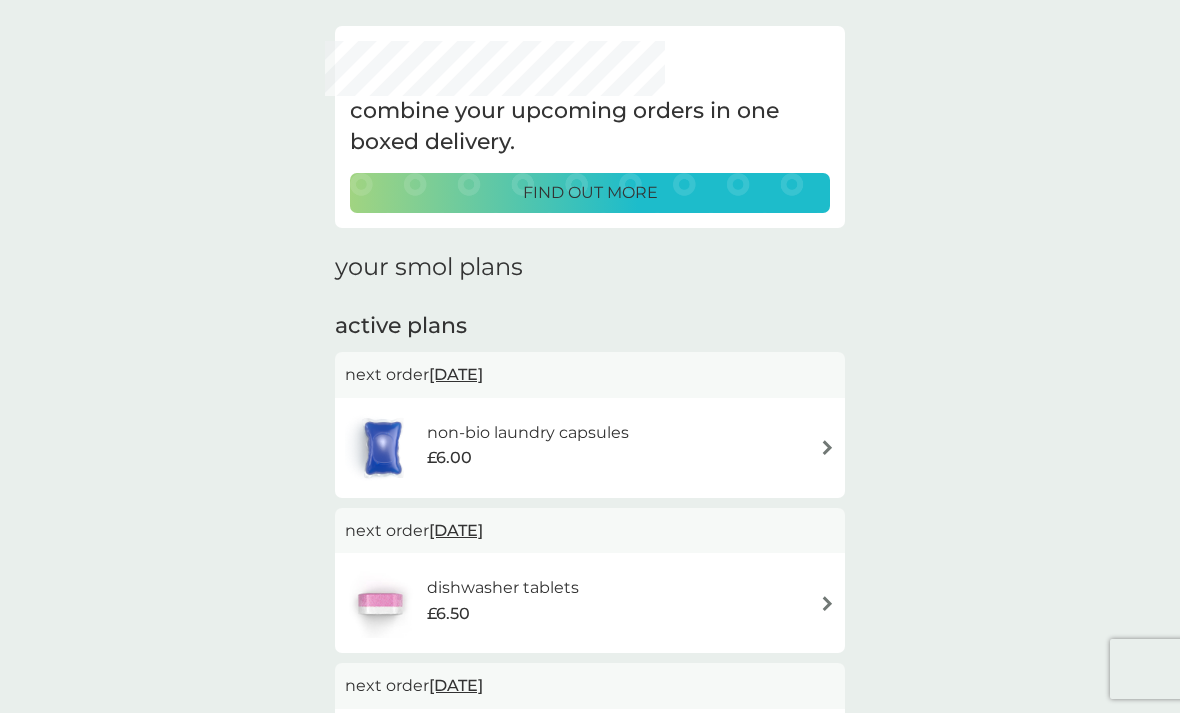 click at bounding box center (827, 447) 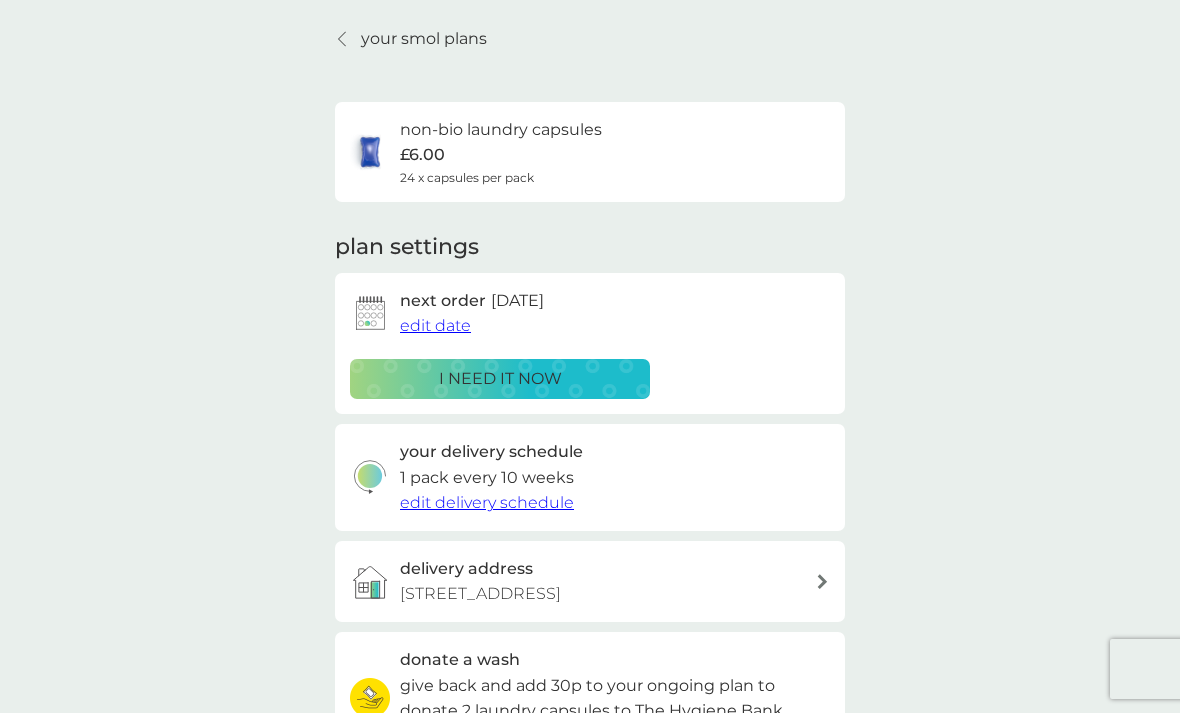 scroll, scrollTop: 0, scrollLeft: 0, axis: both 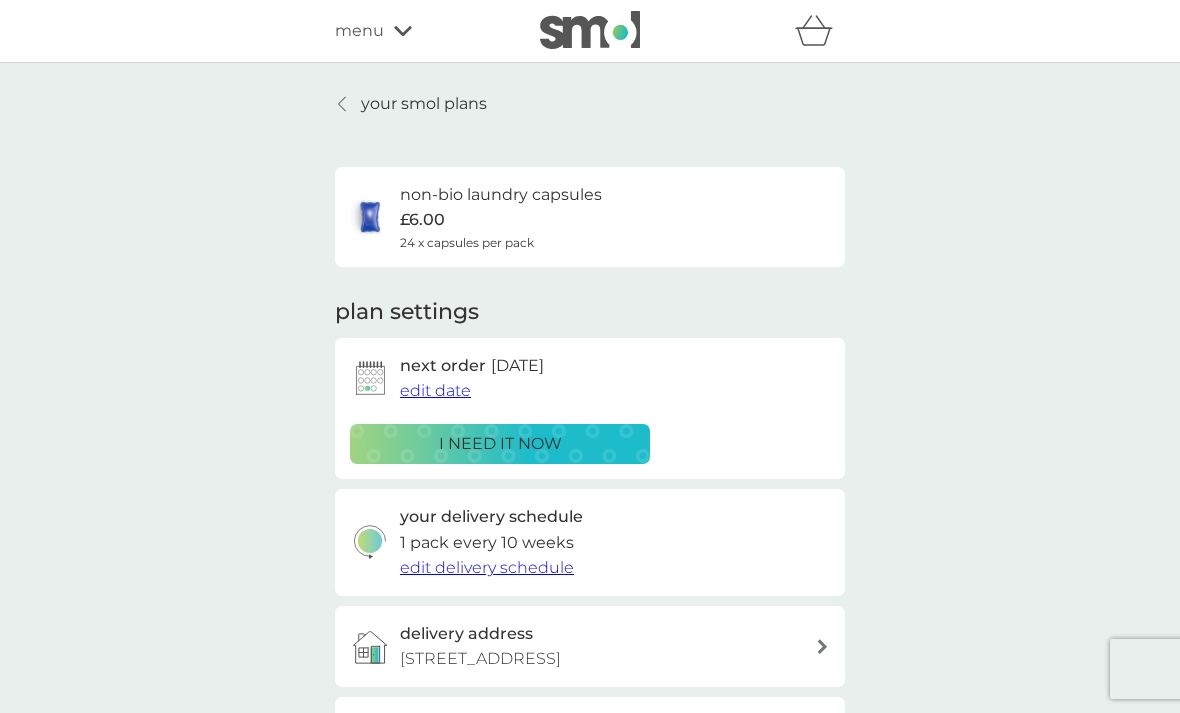click on "edit delivery schedule" at bounding box center [487, 567] 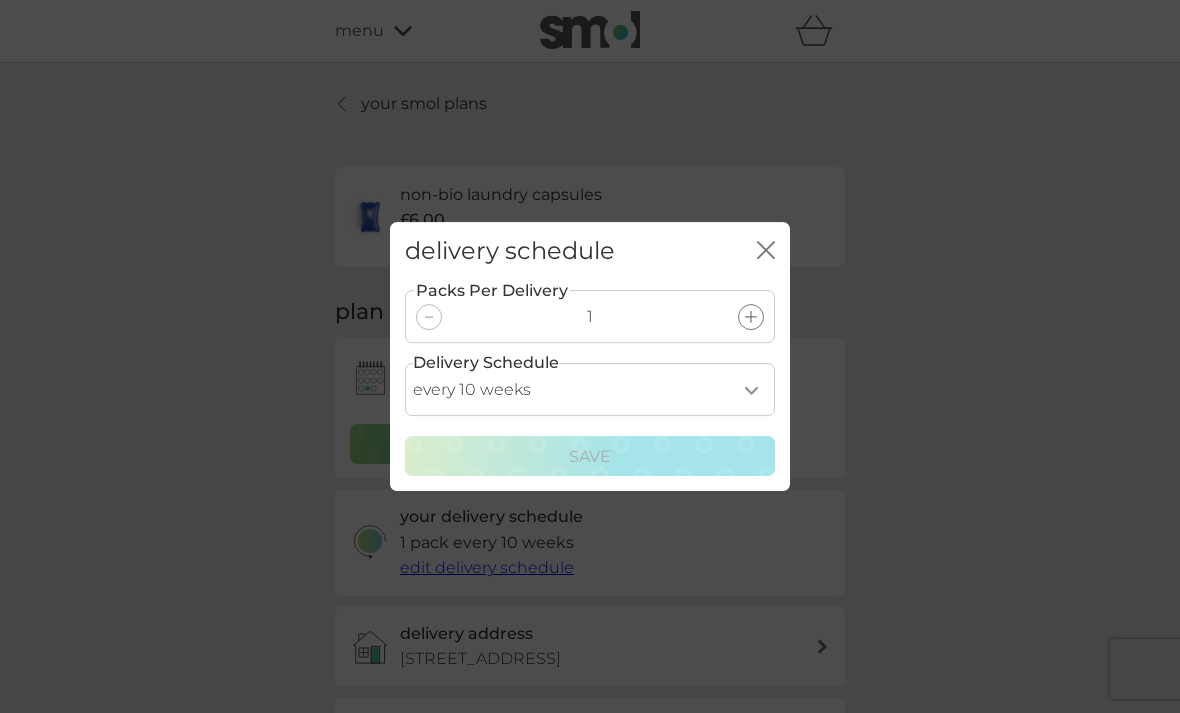 click on "Packs Per Delivery 1 Delivery Schedule every 1 week every 2 weeks every 3 weeks every 4 weeks every 5 weeks every 6 weeks every 7 weeks every 8 weeks every 9 weeks every 10 weeks every 11 weeks every 12 weeks every 13 weeks every 14 weeks every 15 weeks every 16 weeks every 17 weeks Save" at bounding box center (590, 385) 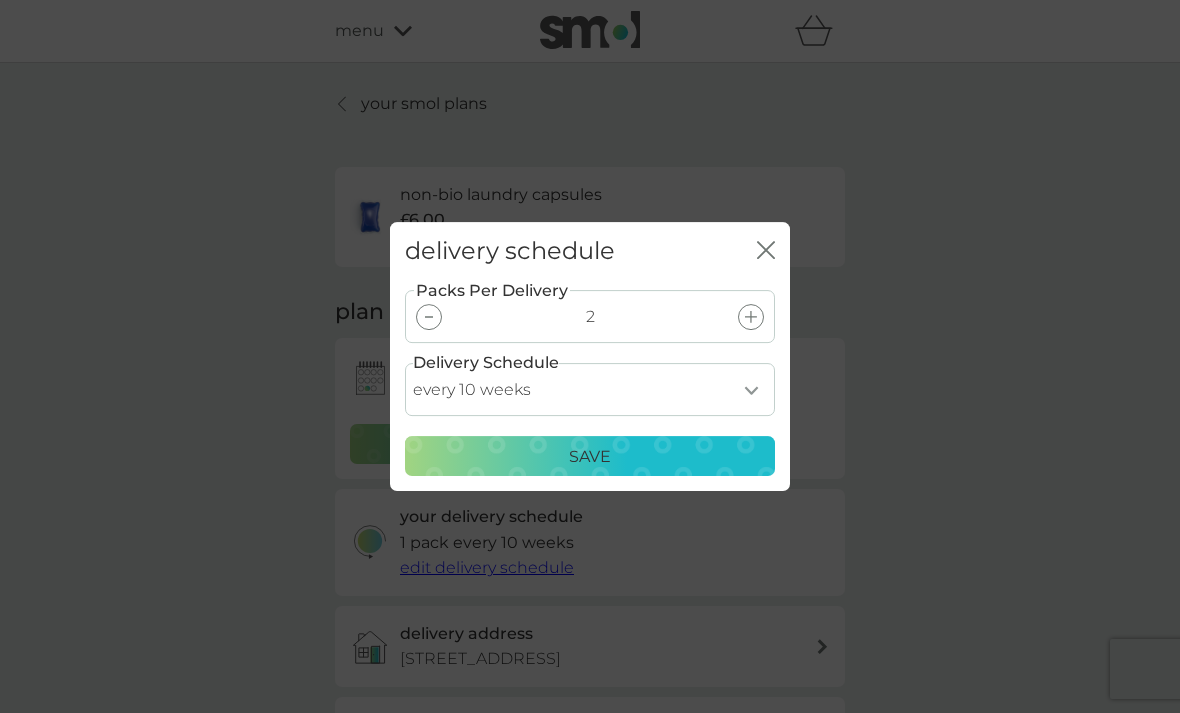 click on "Save" at bounding box center [590, 456] 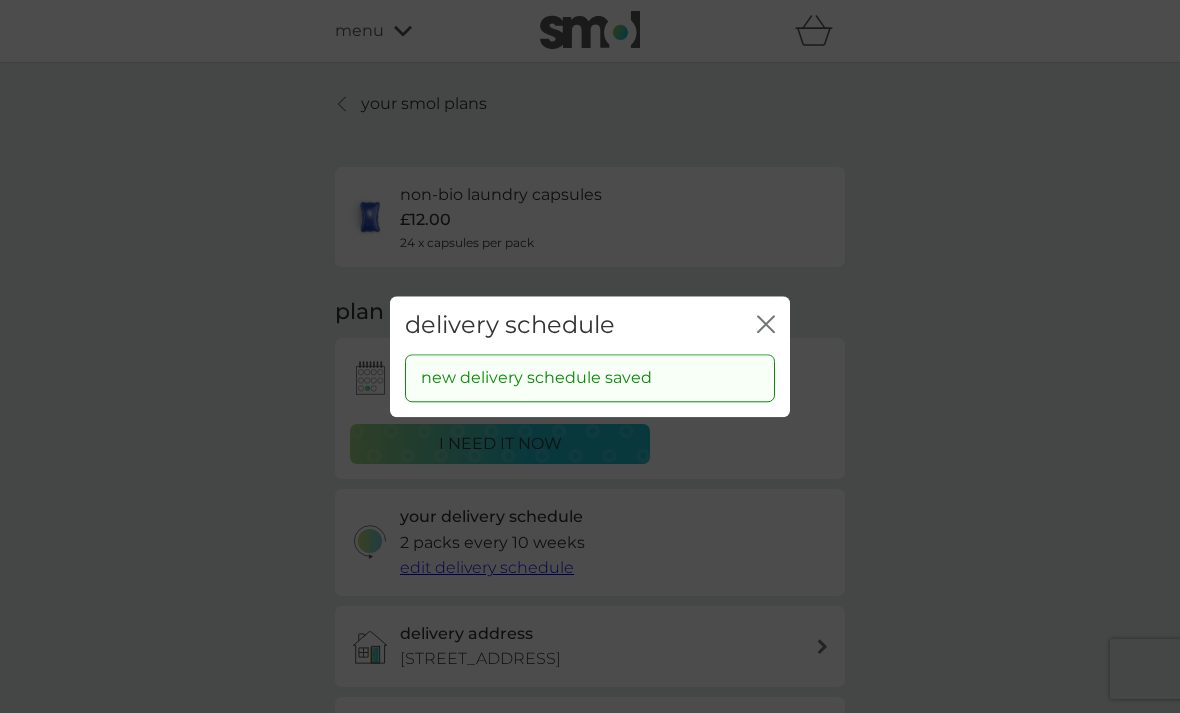 click on "delivery schedule close new delivery schedule saved" at bounding box center [590, 356] 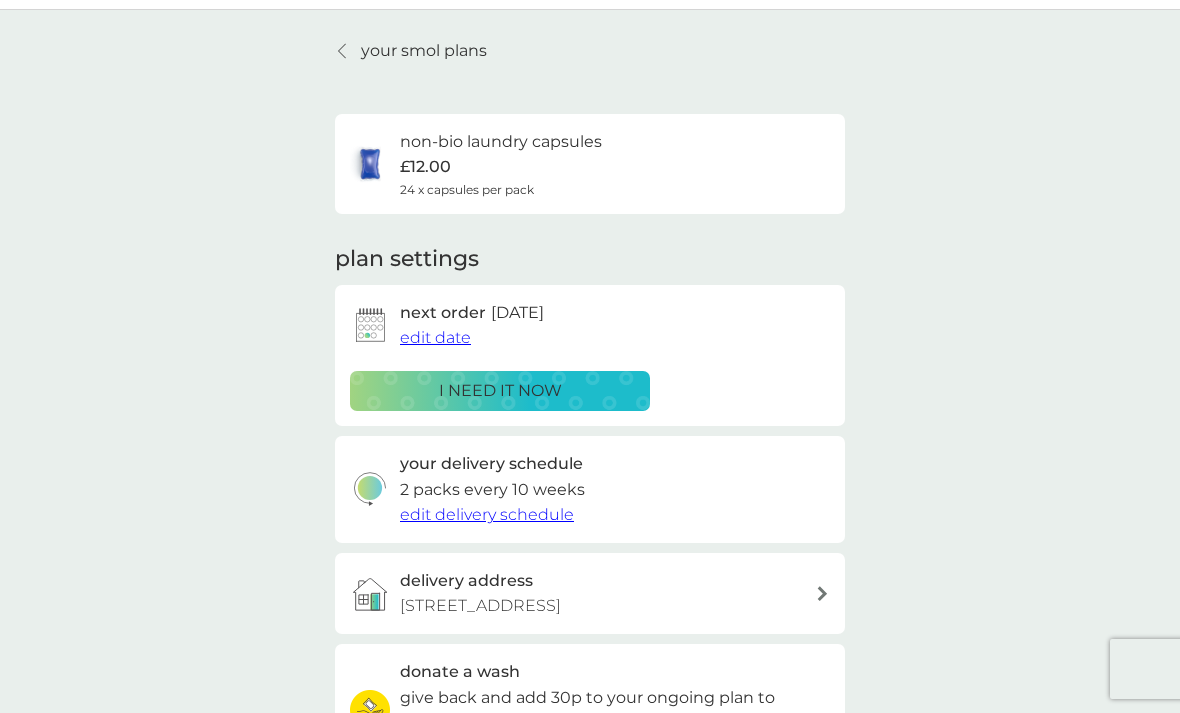scroll, scrollTop: 52, scrollLeft: 0, axis: vertical 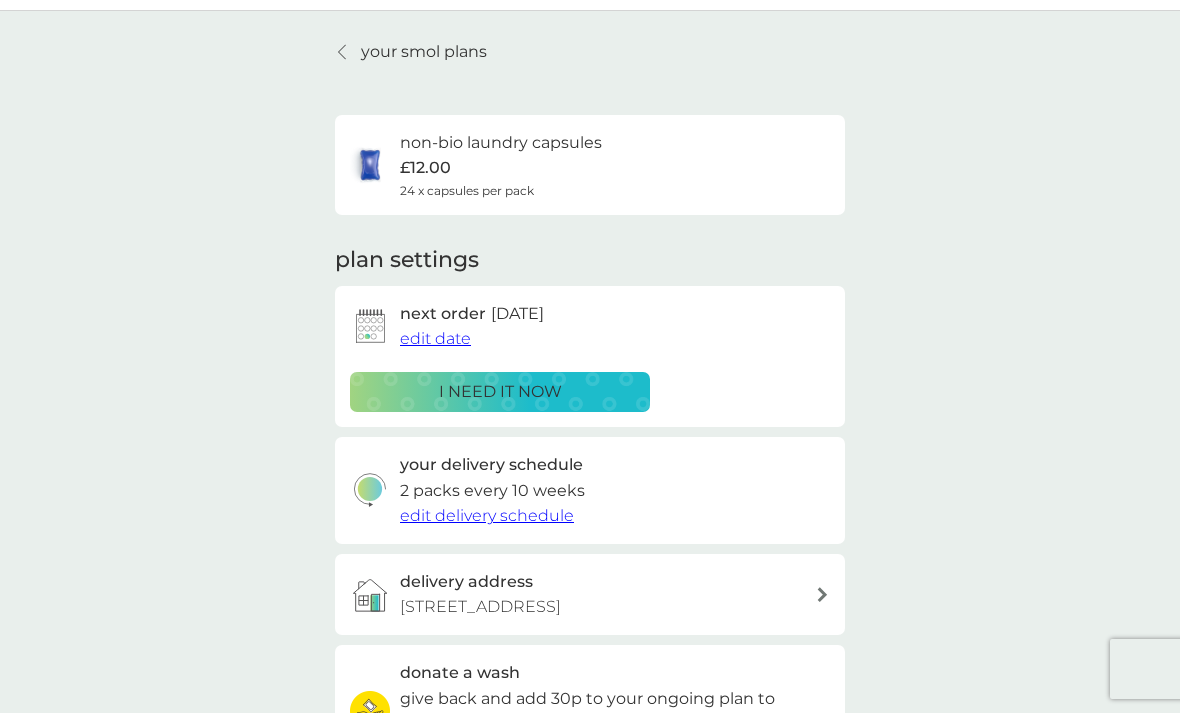 click on "edit date" at bounding box center (435, 338) 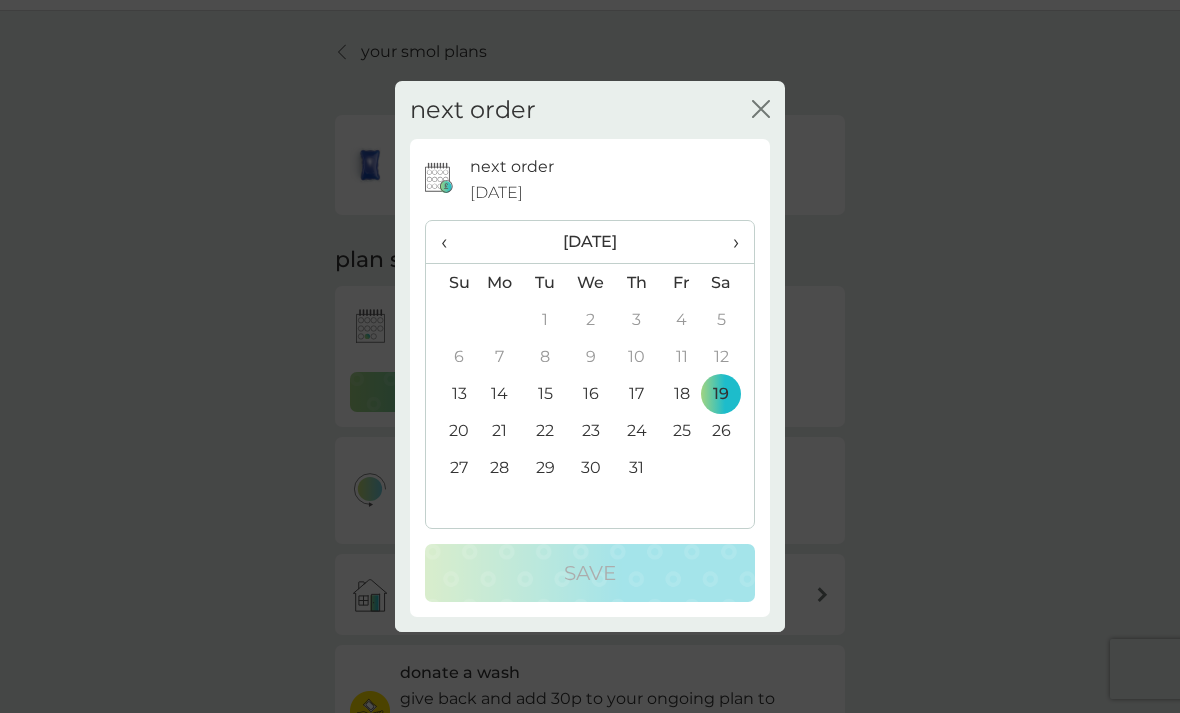 click on "›" at bounding box center (729, 242) 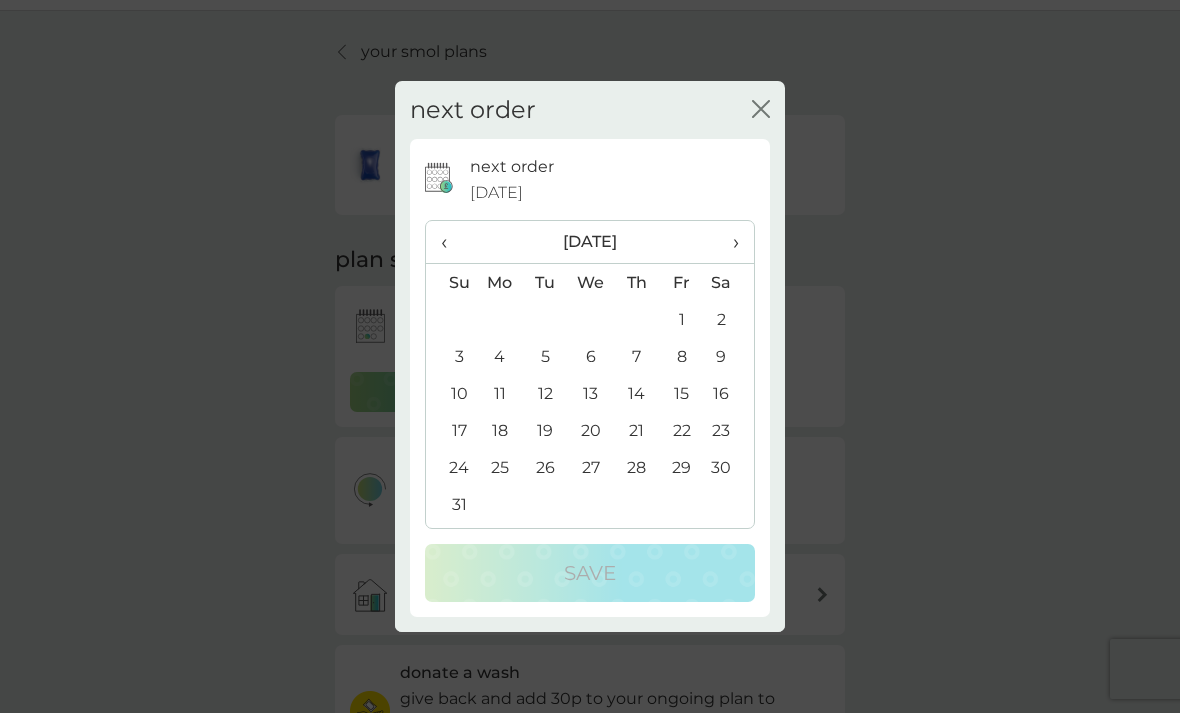 click on "31" at bounding box center [451, 504] 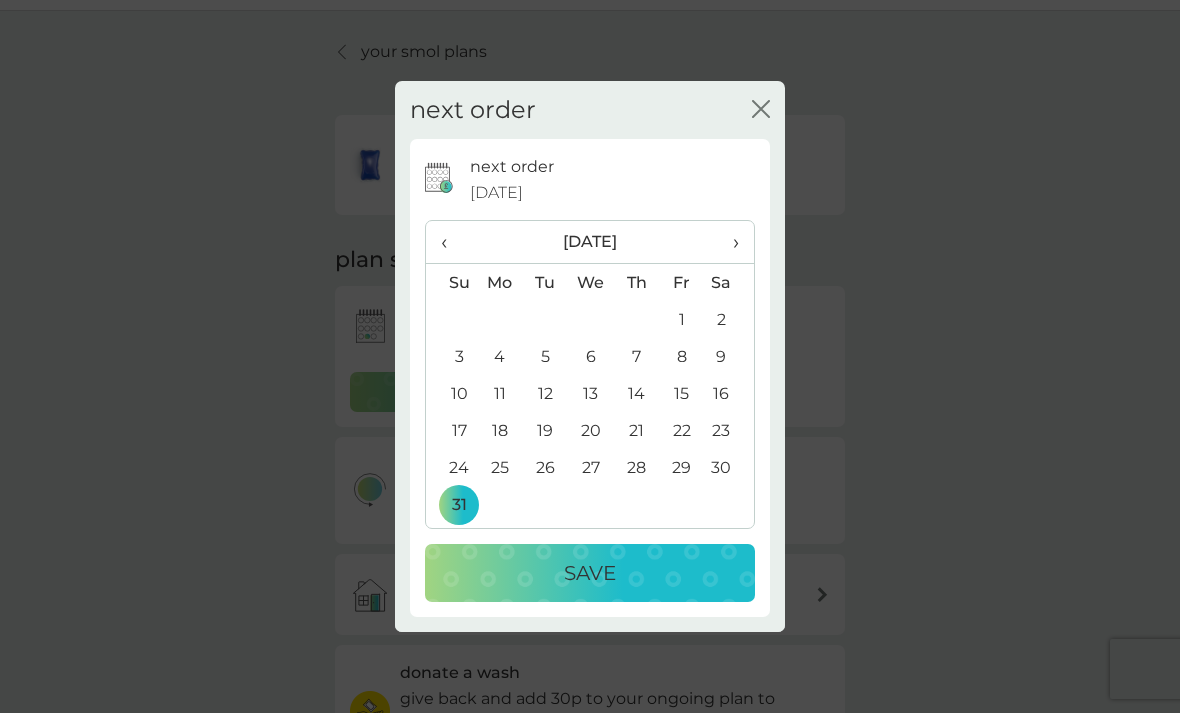 click on "Save" at bounding box center [590, 573] 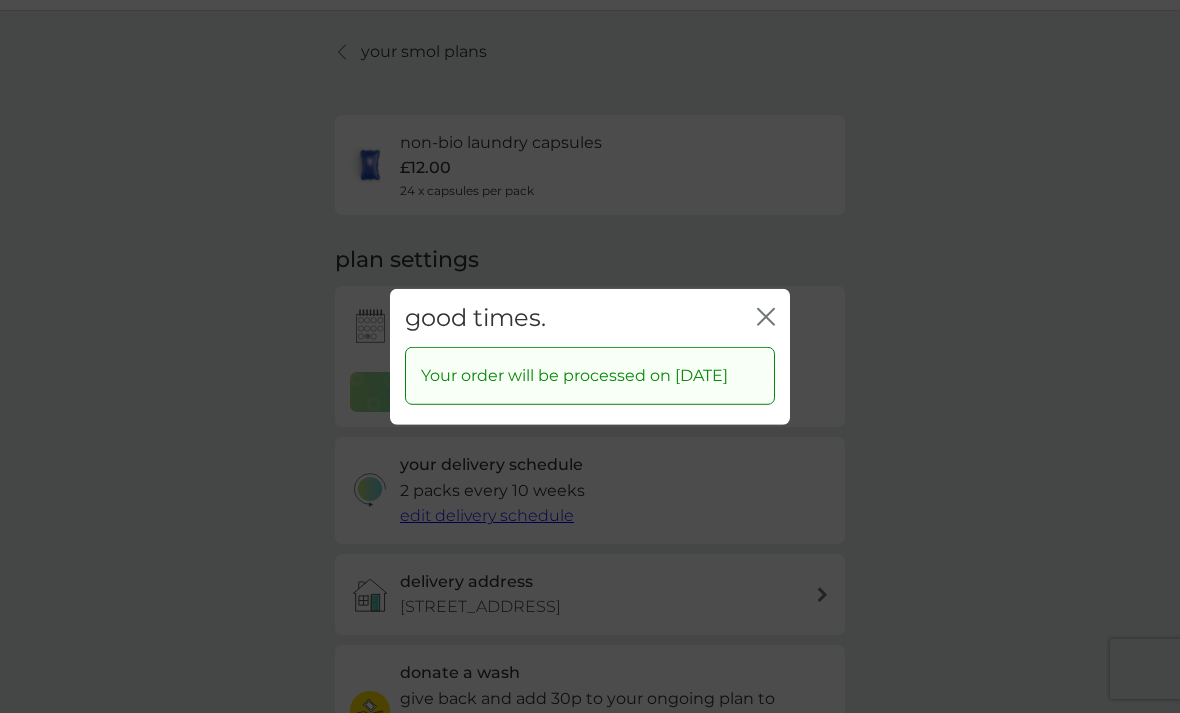 click 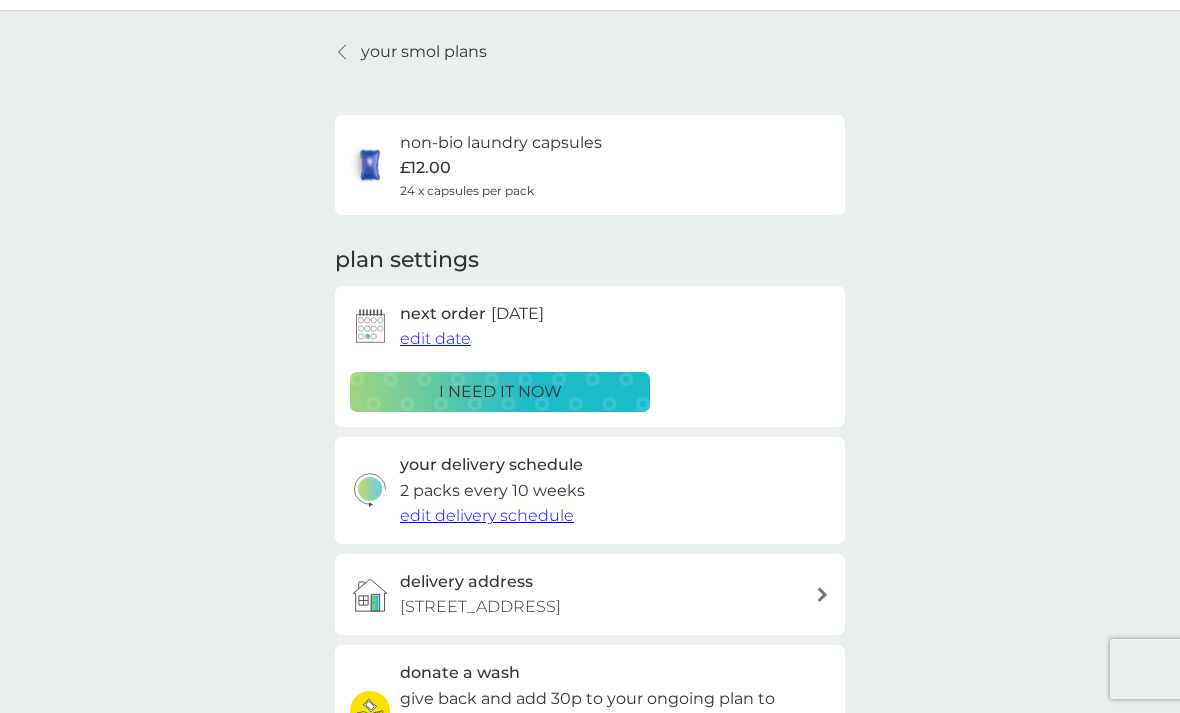 click on "donate a wash give back and add 30p to your ongoing plan to donate 2 laundry capsules to The Hygiene Bank charity. ADD TO PLAN" at bounding box center (590, 741) 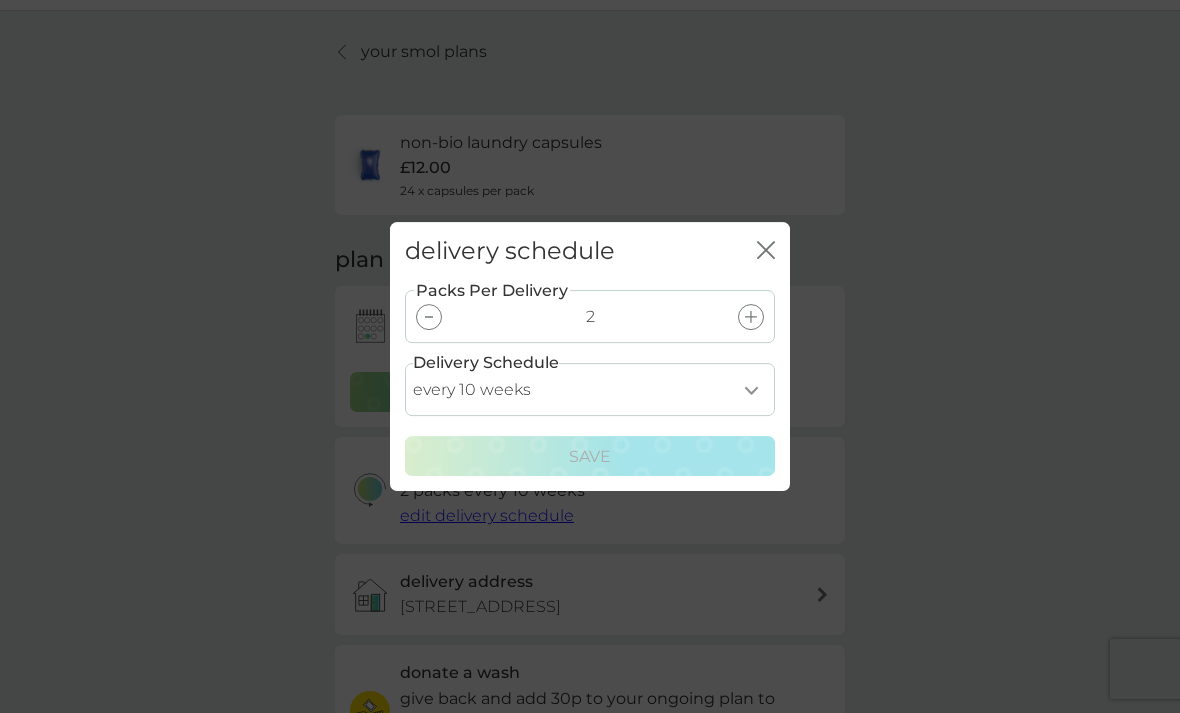 click on "delivery schedule close" at bounding box center [590, 251] 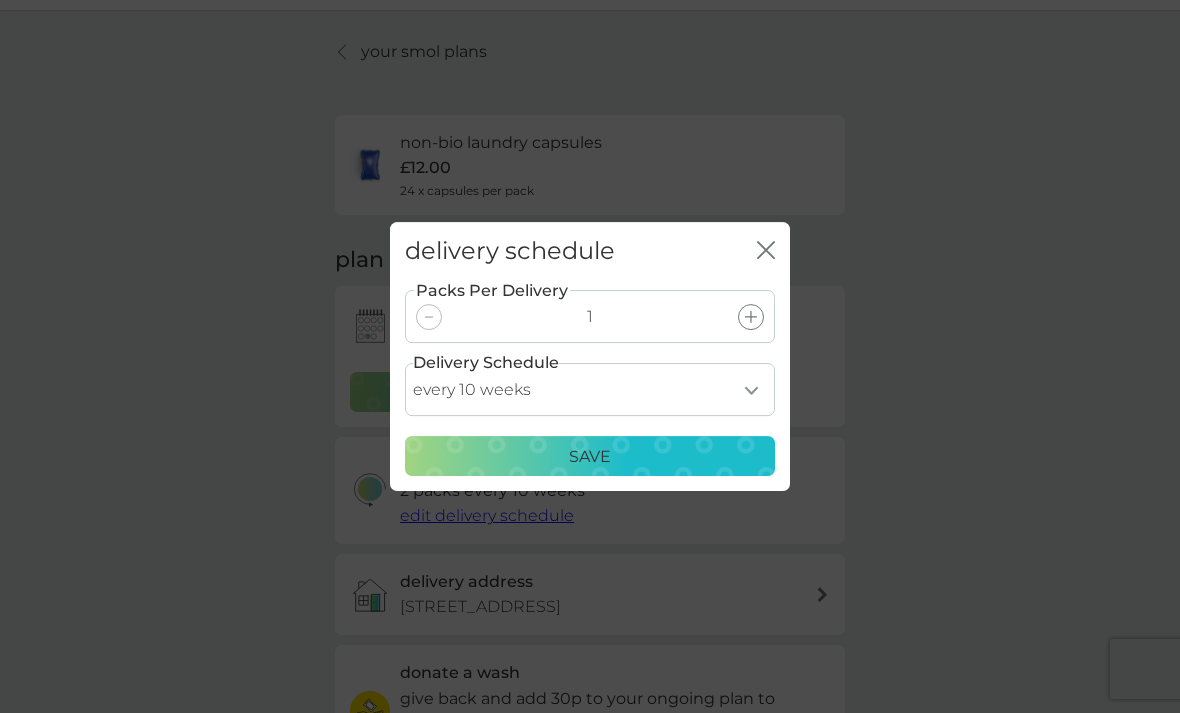 click on "Save" at bounding box center (590, 457) 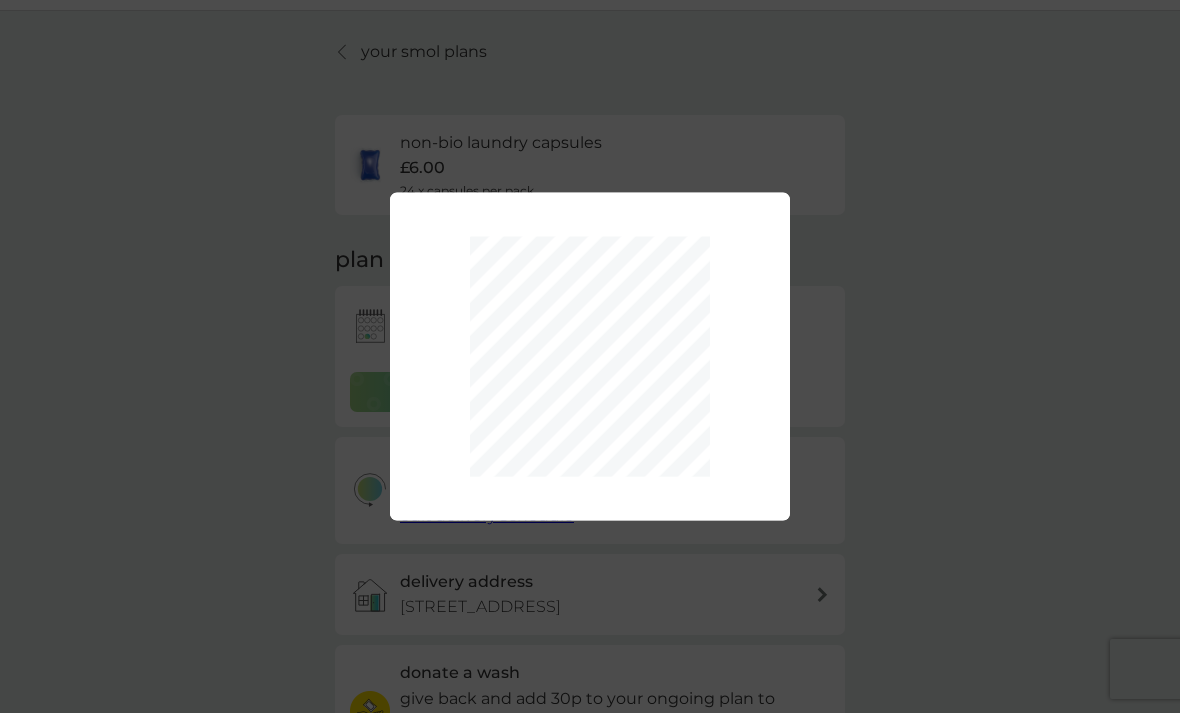 click on "Packs Per Delivery 1 Delivery Schedule every 1 week every 2 weeks every 3 weeks every 4 weeks every 5 weeks every 6 weeks every 7 weeks every 8 weeks every 9 weeks every 10 weeks every 11 weeks every 12 weeks every 13 weeks every 14 weeks every 15 weeks every 16 weeks every 17 weeks Save" at bounding box center (590, 356) 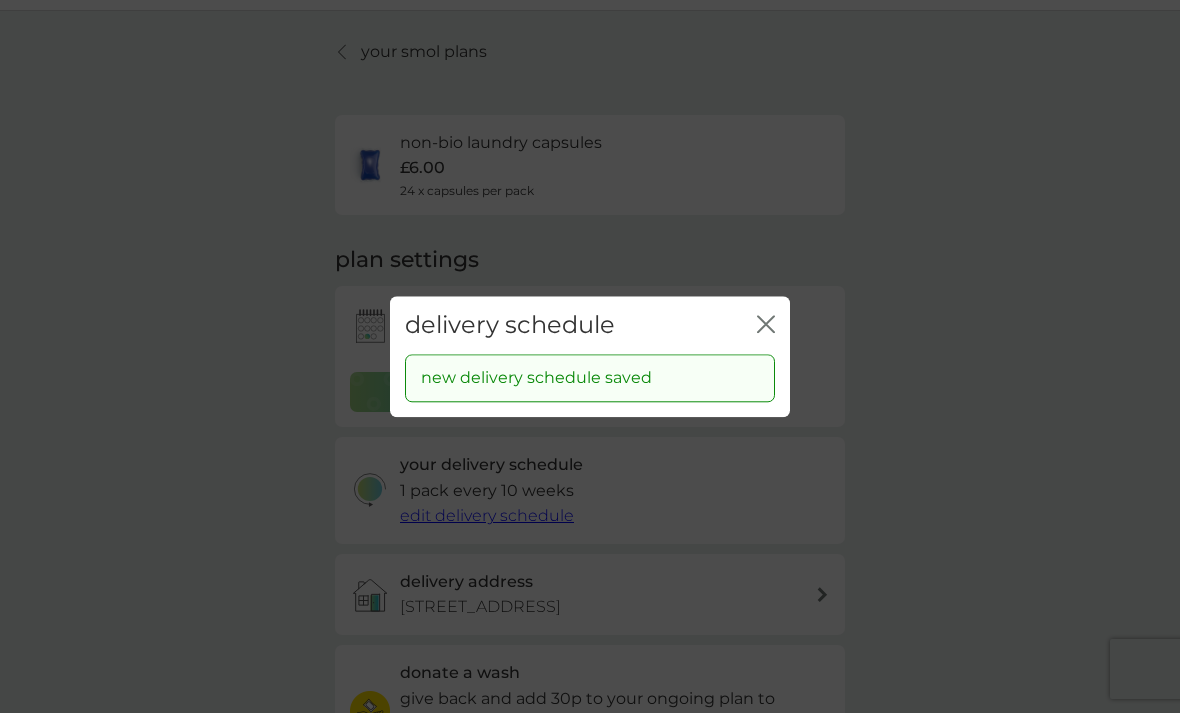 click on "close" 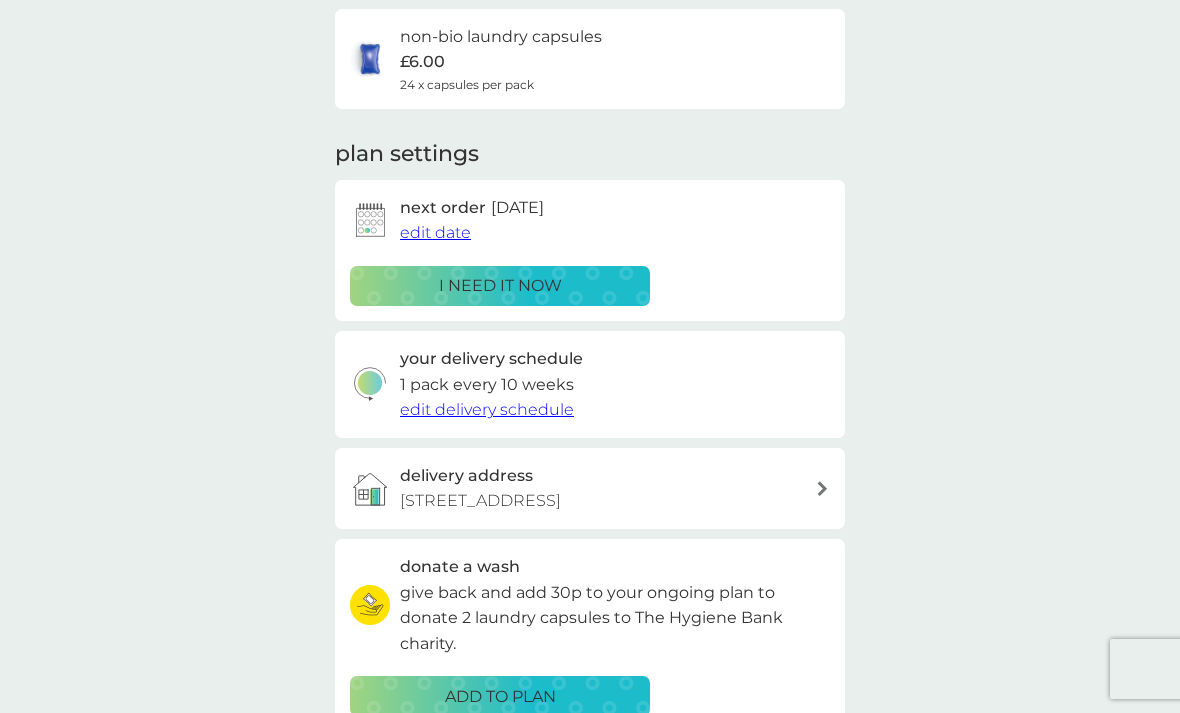scroll, scrollTop: 0, scrollLeft: 0, axis: both 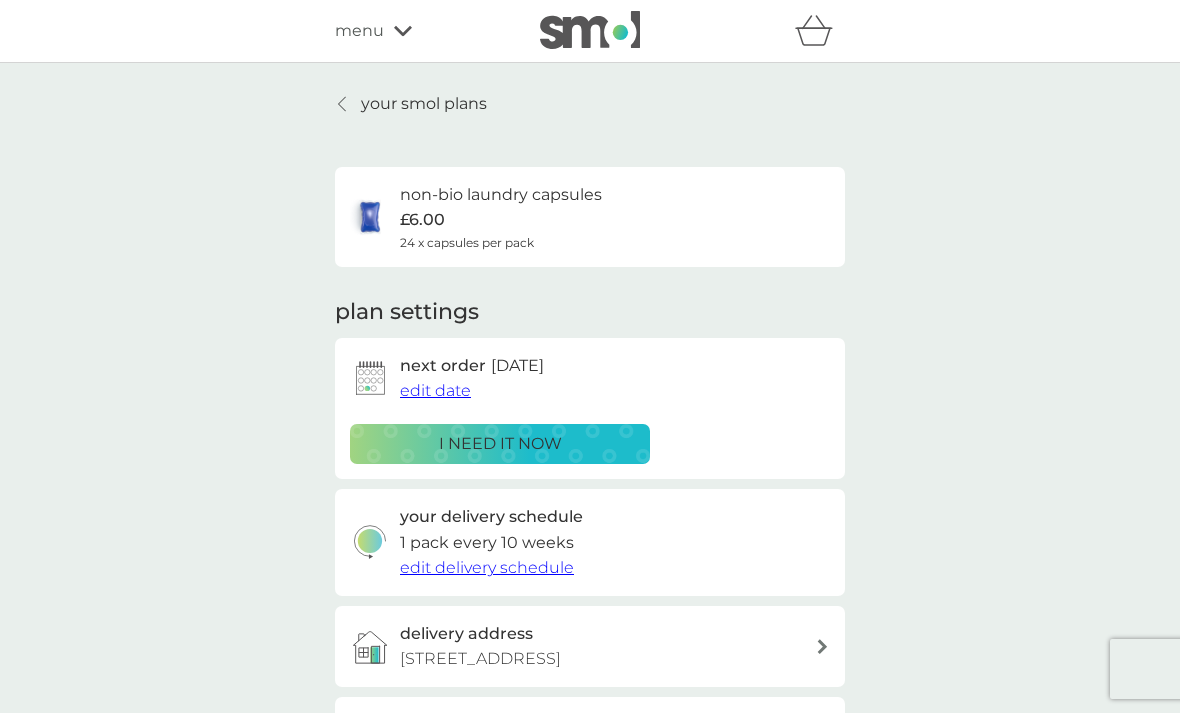 click 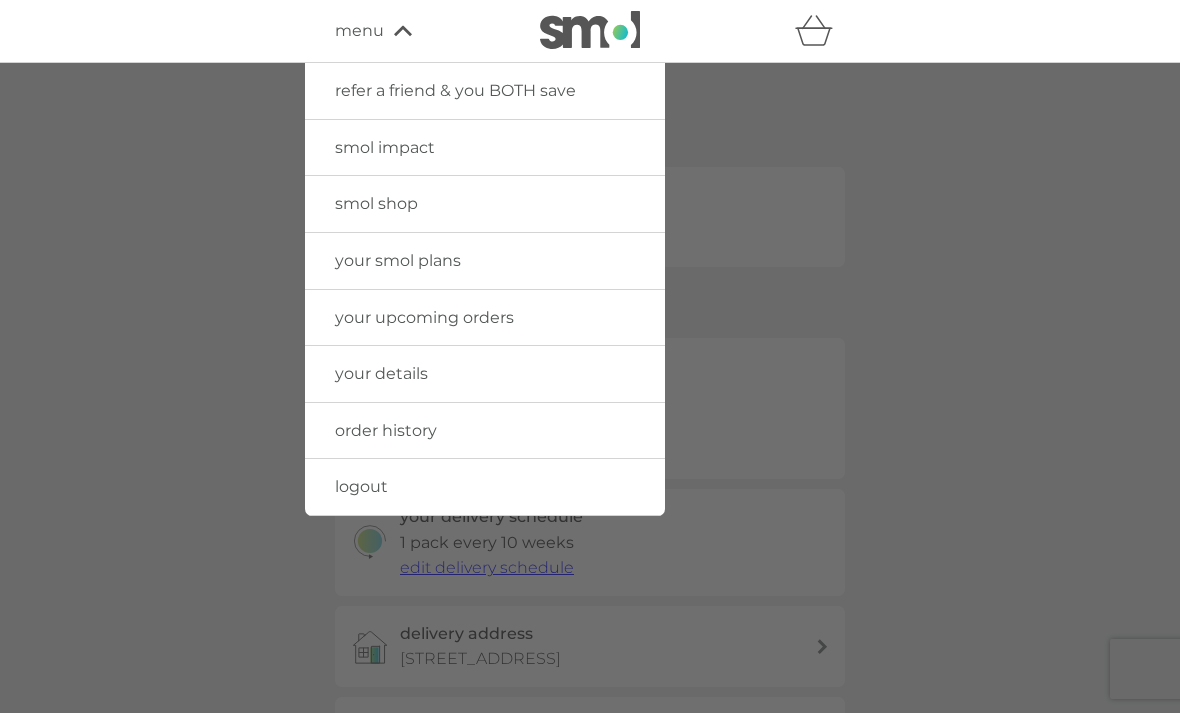 click on "your upcoming orders" at bounding box center (485, 318) 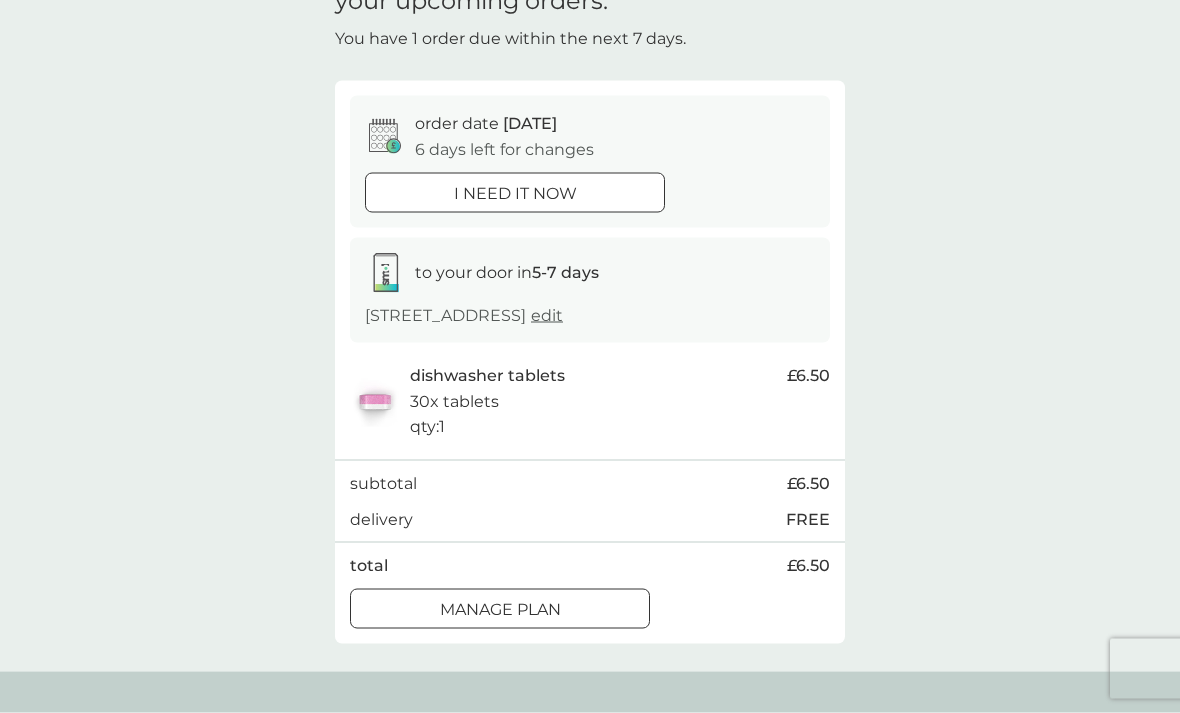 scroll, scrollTop: 108, scrollLeft: 0, axis: vertical 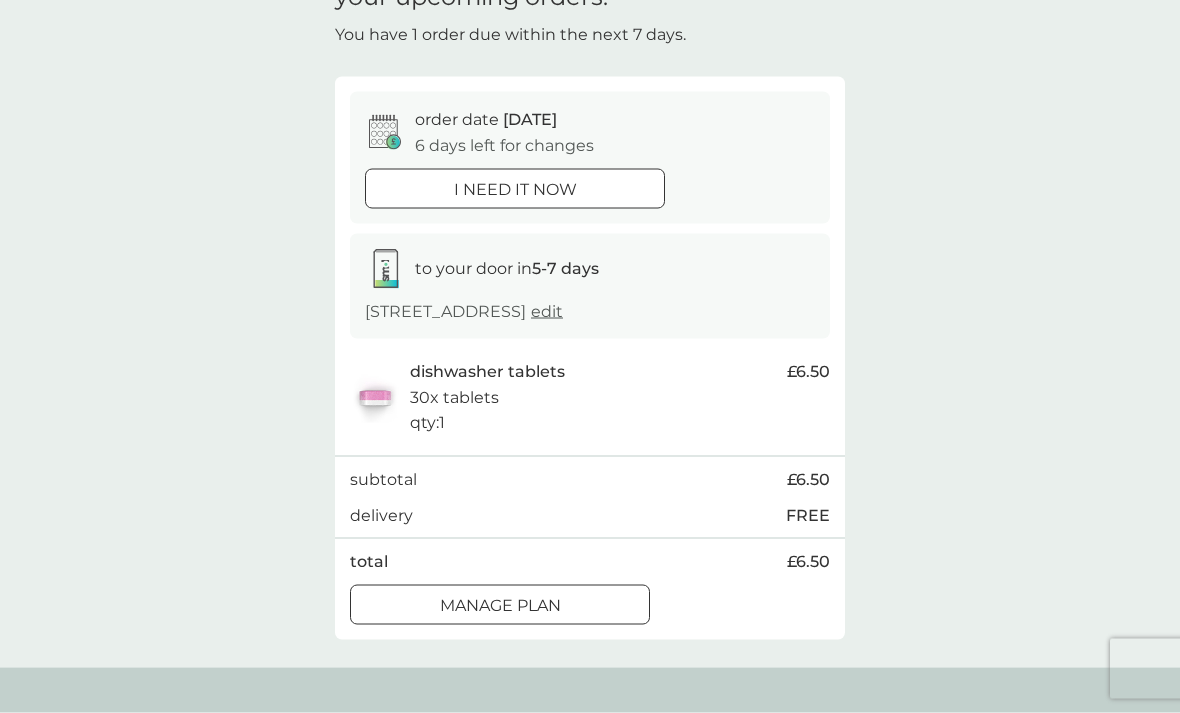 click on "order date   19 Jul" at bounding box center (486, 120) 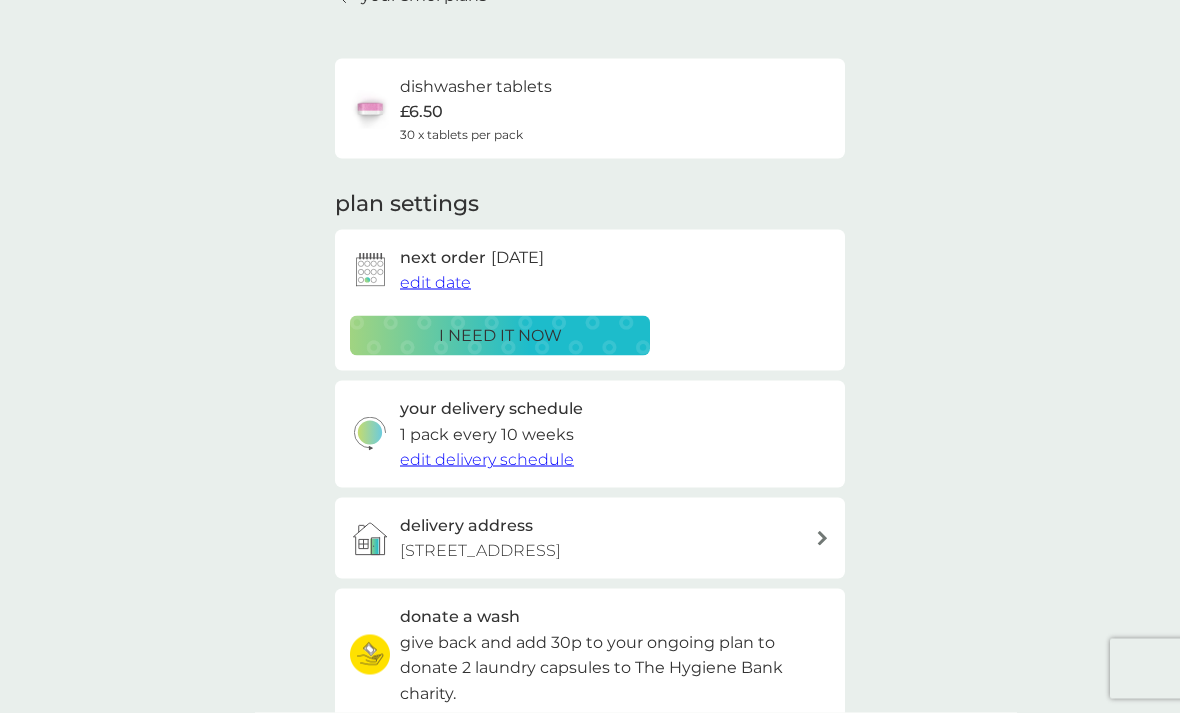 scroll, scrollTop: 0, scrollLeft: 0, axis: both 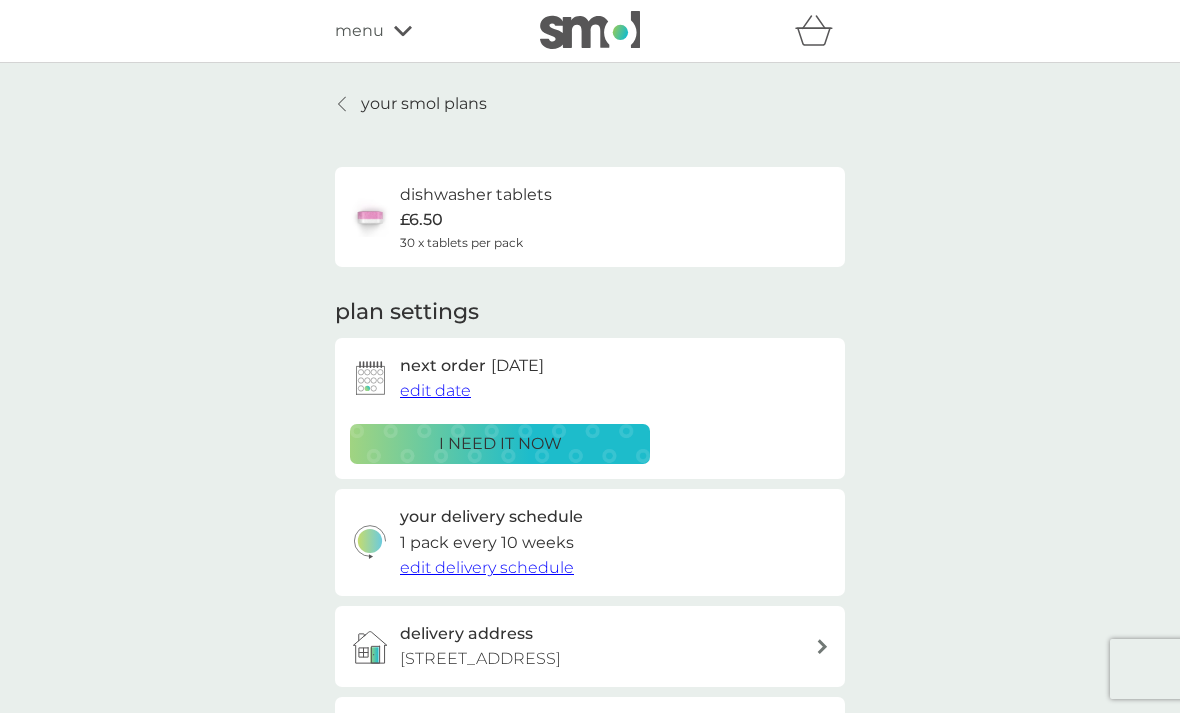 click on "19 Jul 2025" at bounding box center (517, 366) 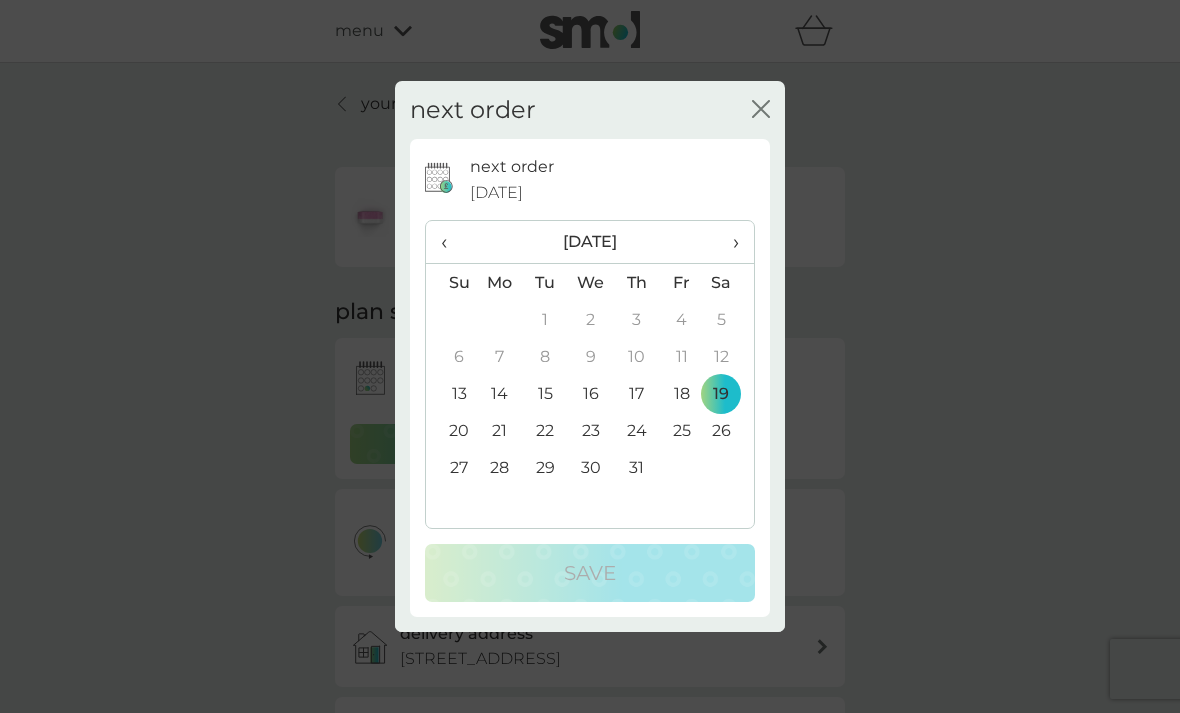 click on "›" at bounding box center (729, 242) 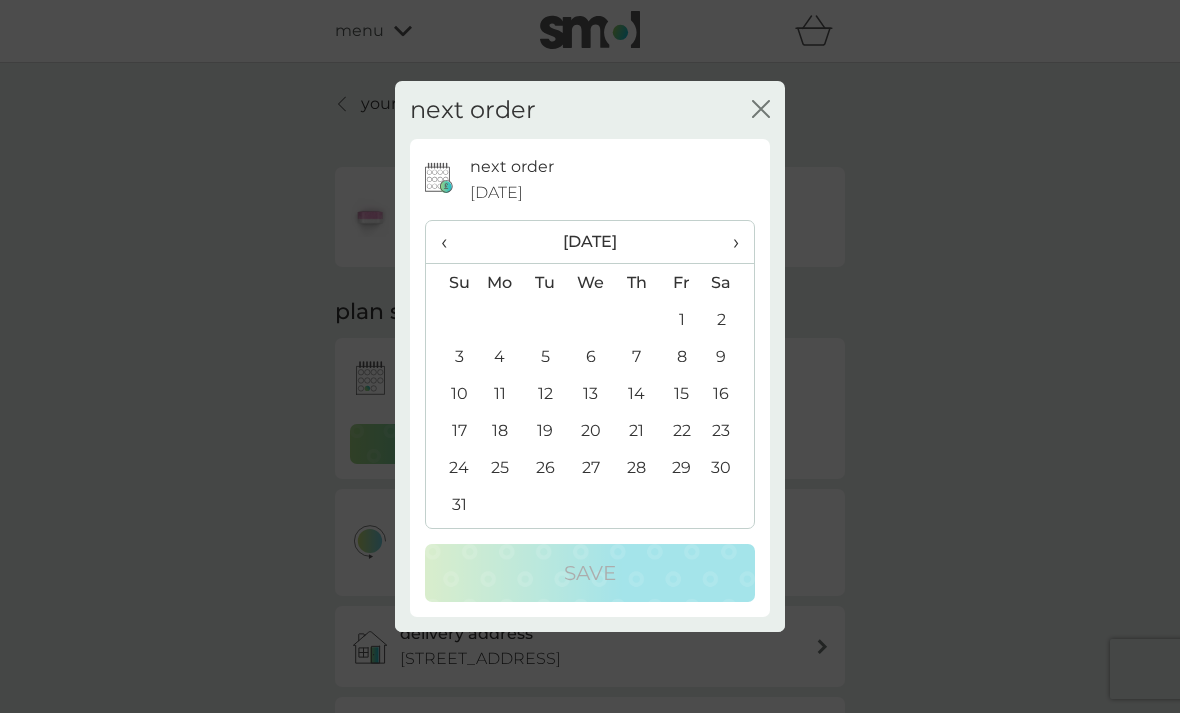 click on "1" at bounding box center (681, 319) 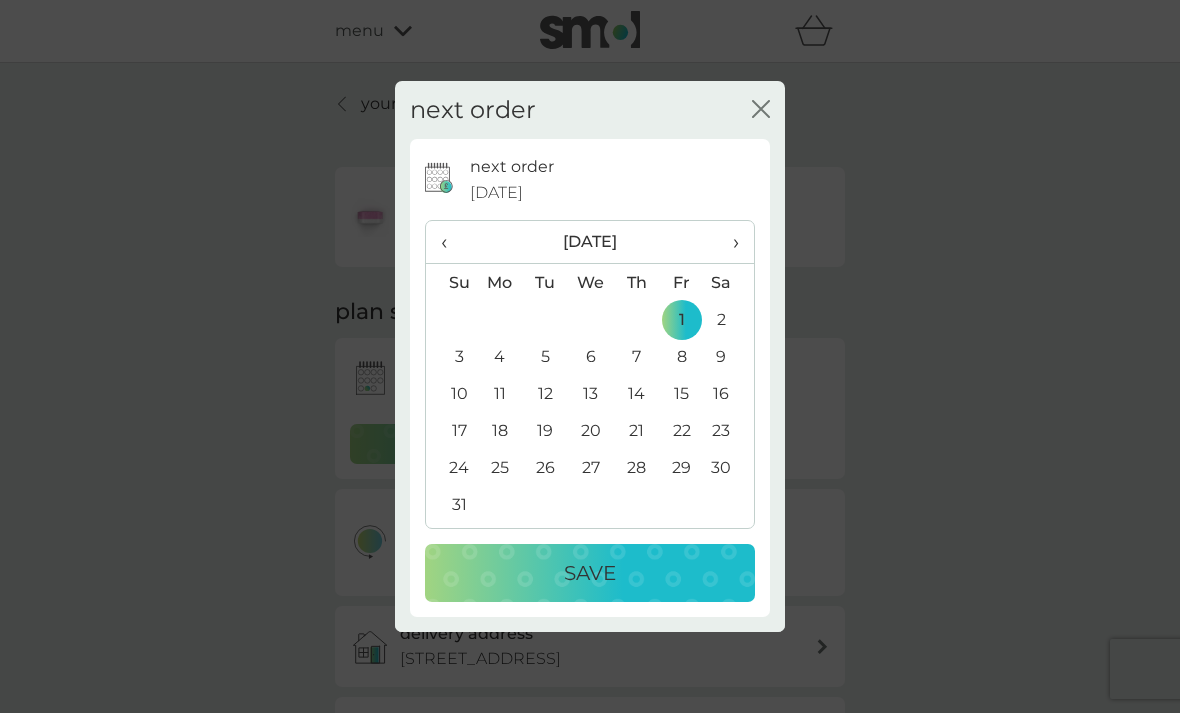 click on "Save" at bounding box center (590, 573) 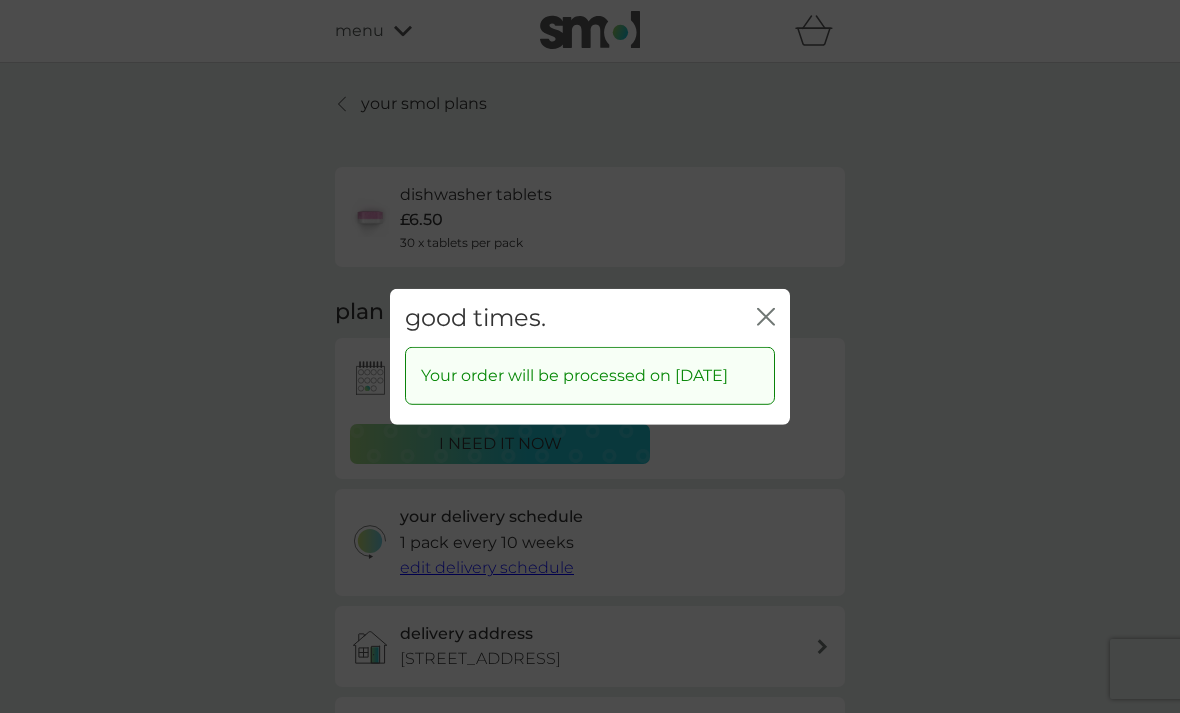 click on "close" 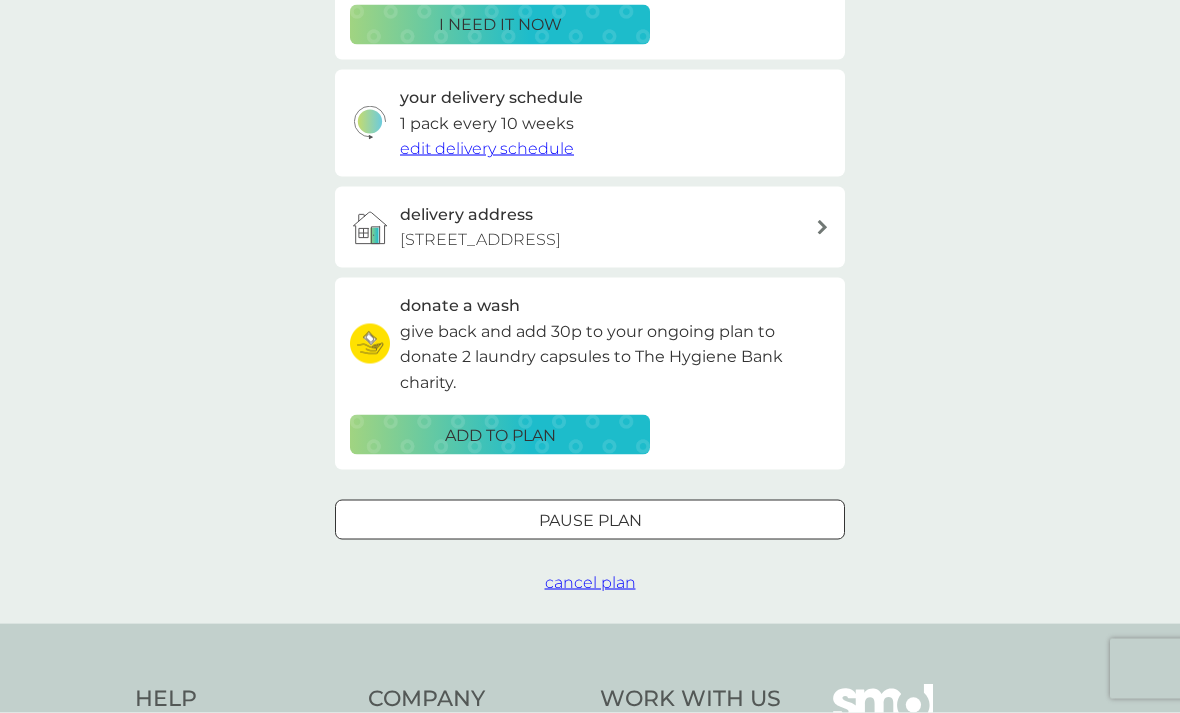 scroll, scrollTop: 420, scrollLeft: 0, axis: vertical 